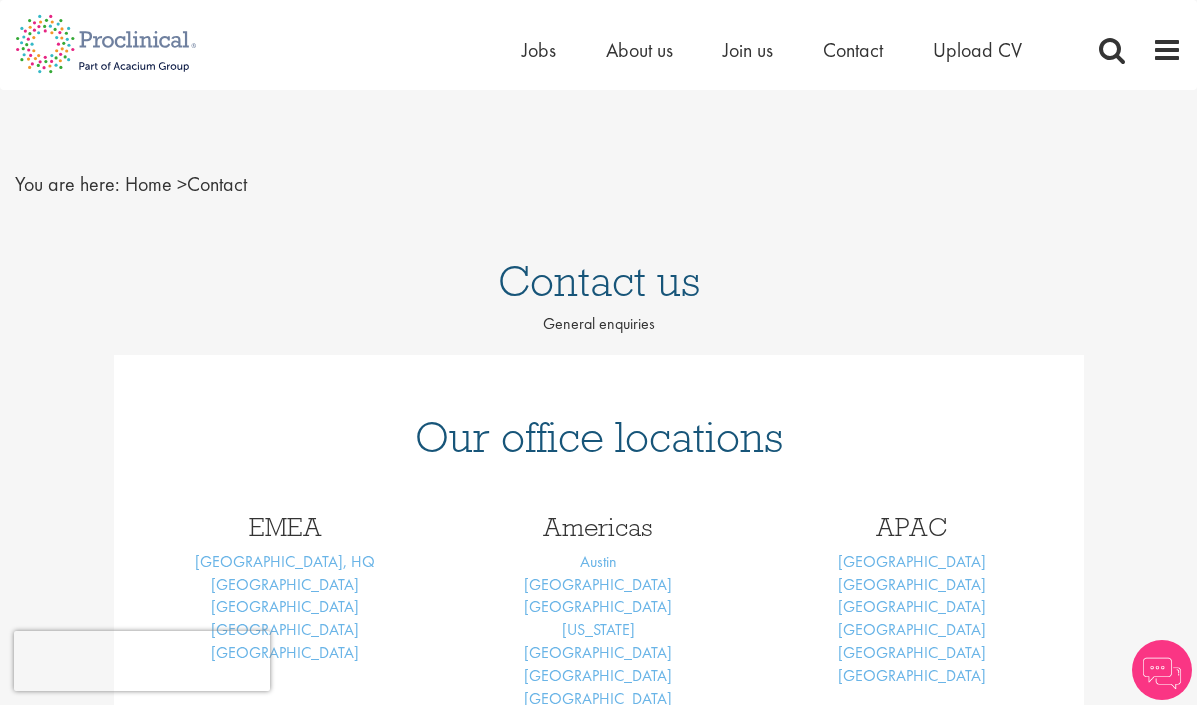 scroll, scrollTop: 0, scrollLeft: 0, axis: both 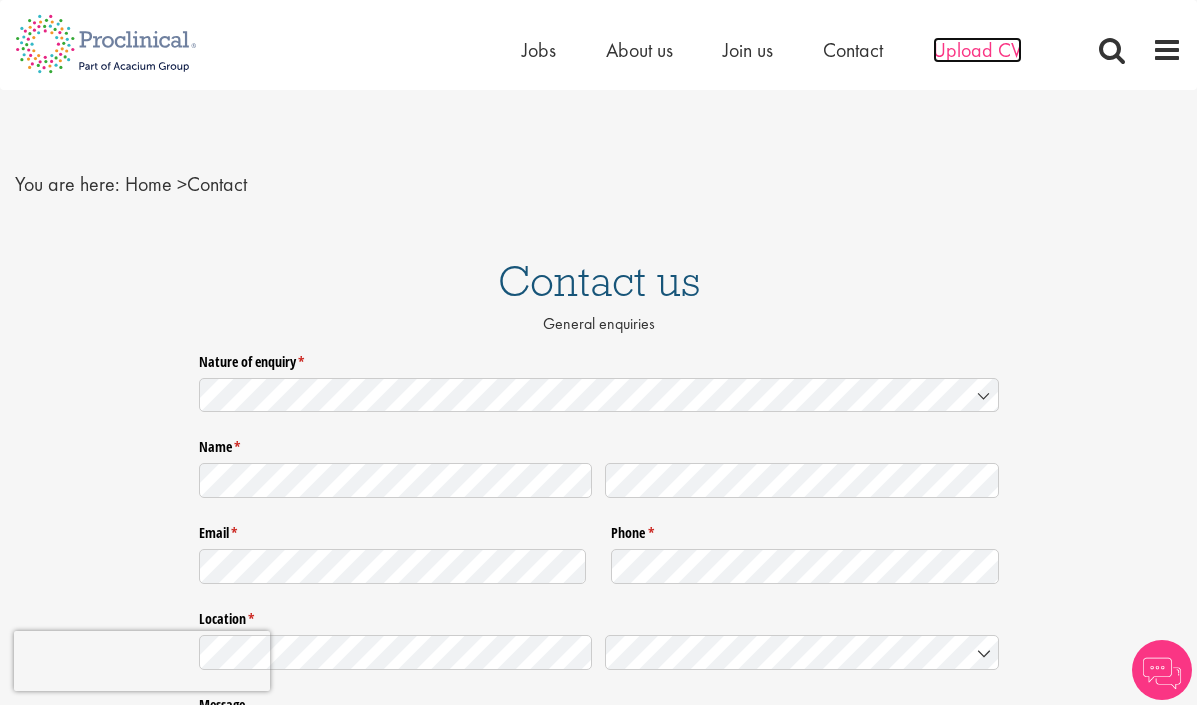 click on "Upload CV" at bounding box center (977, 50) 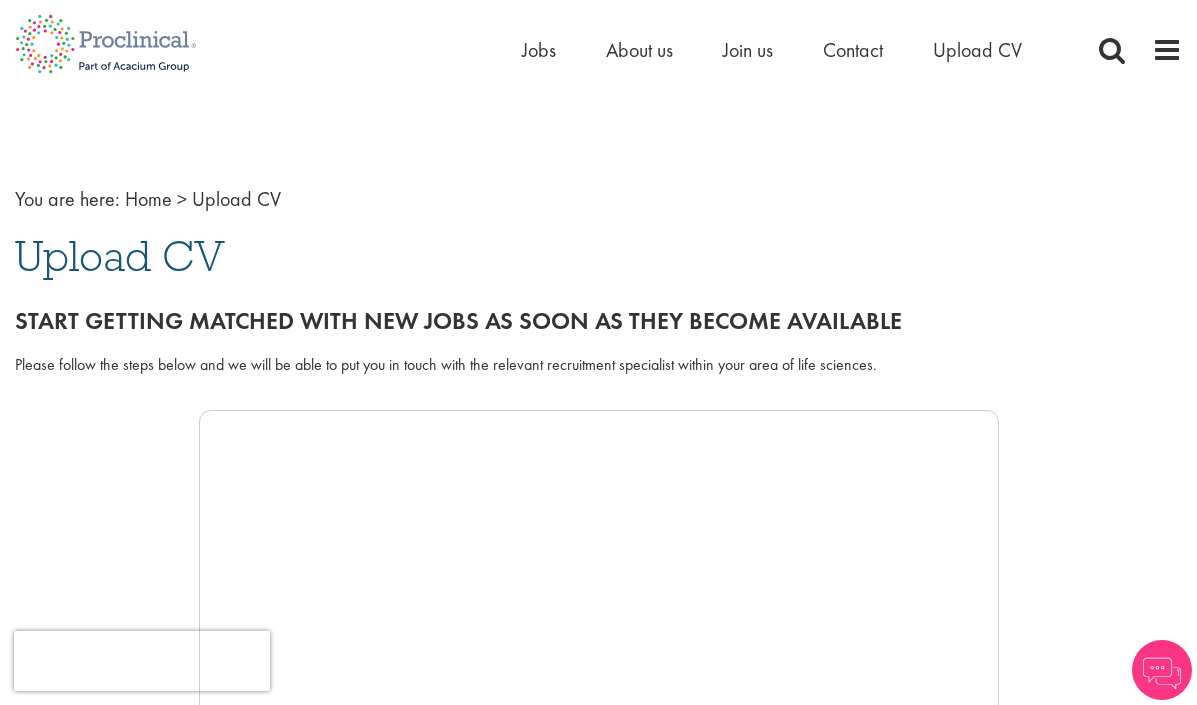 scroll, scrollTop: 0, scrollLeft: 0, axis: both 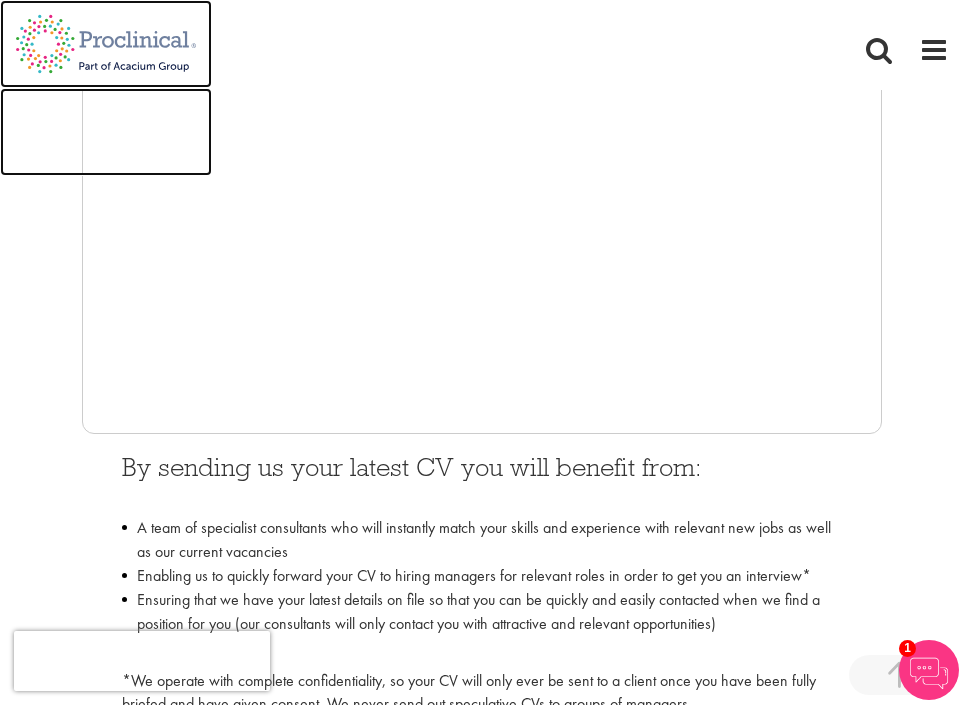 click at bounding box center (106, 132) 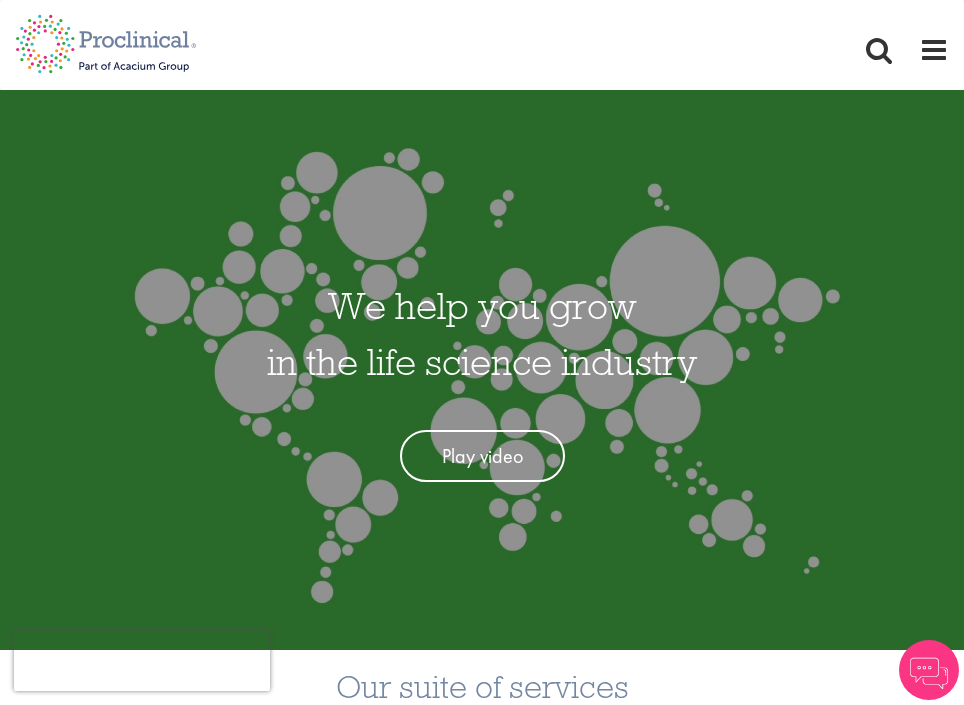 scroll, scrollTop: 0, scrollLeft: 0, axis: both 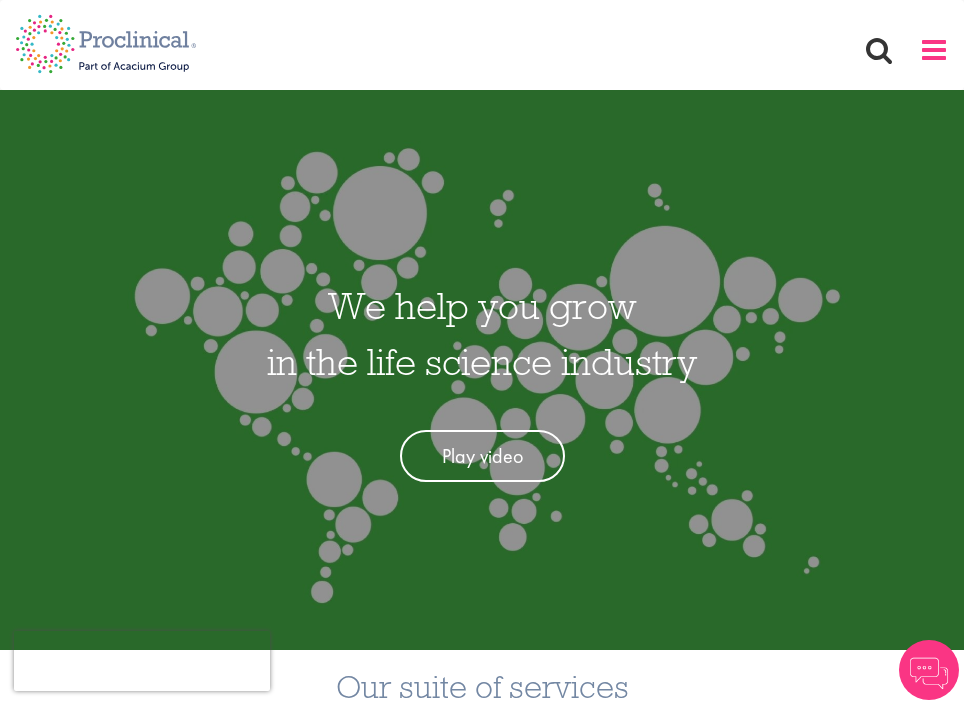 click at bounding box center [934, 50] 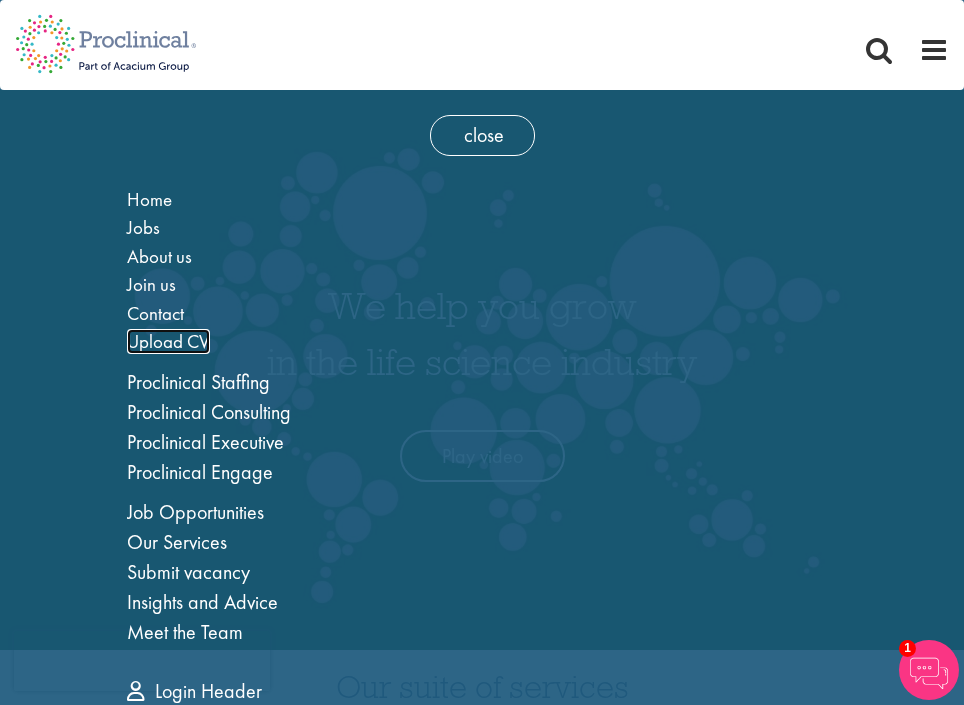 click on "Upload CV" at bounding box center [168, 341] 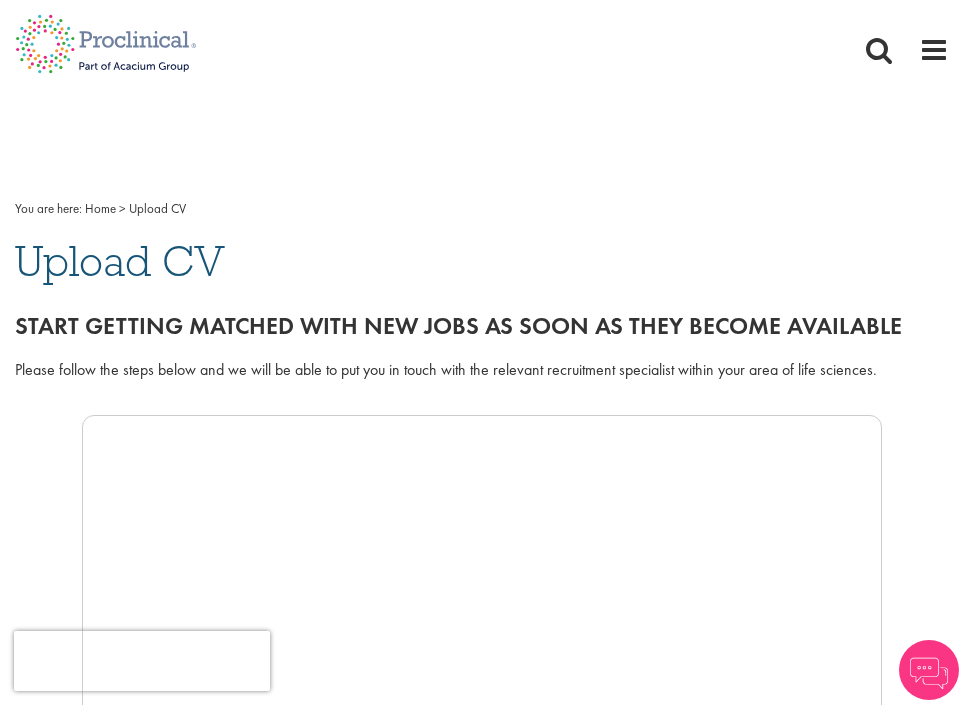 scroll, scrollTop: 0, scrollLeft: 0, axis: both 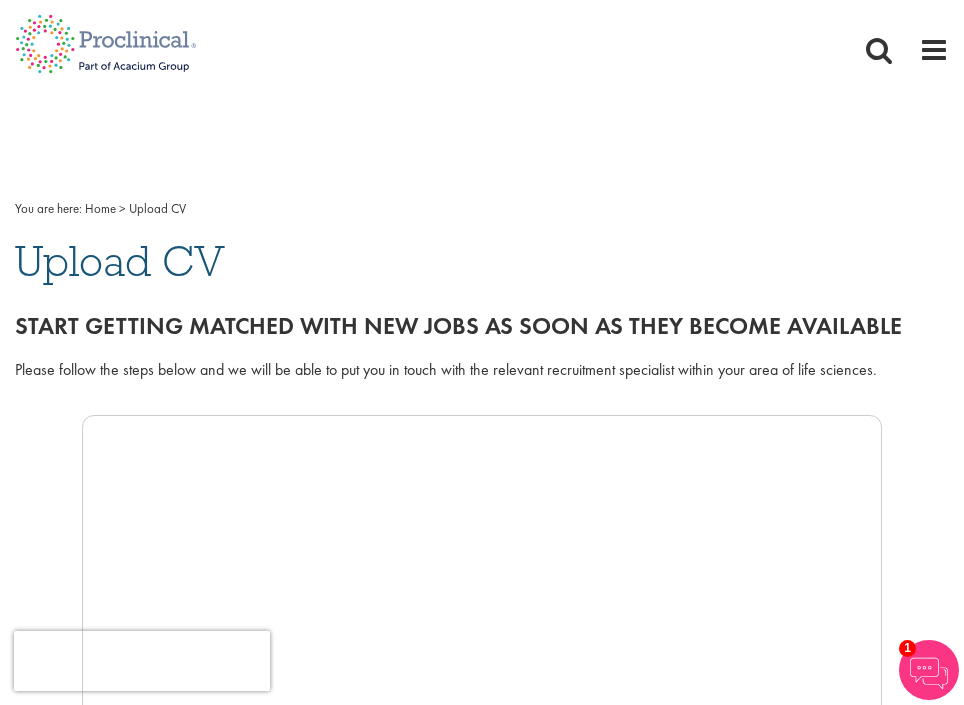 click on "Home
Jobs
About us
Join us
Contact
Upload CV" at bounding box center (894, 50) 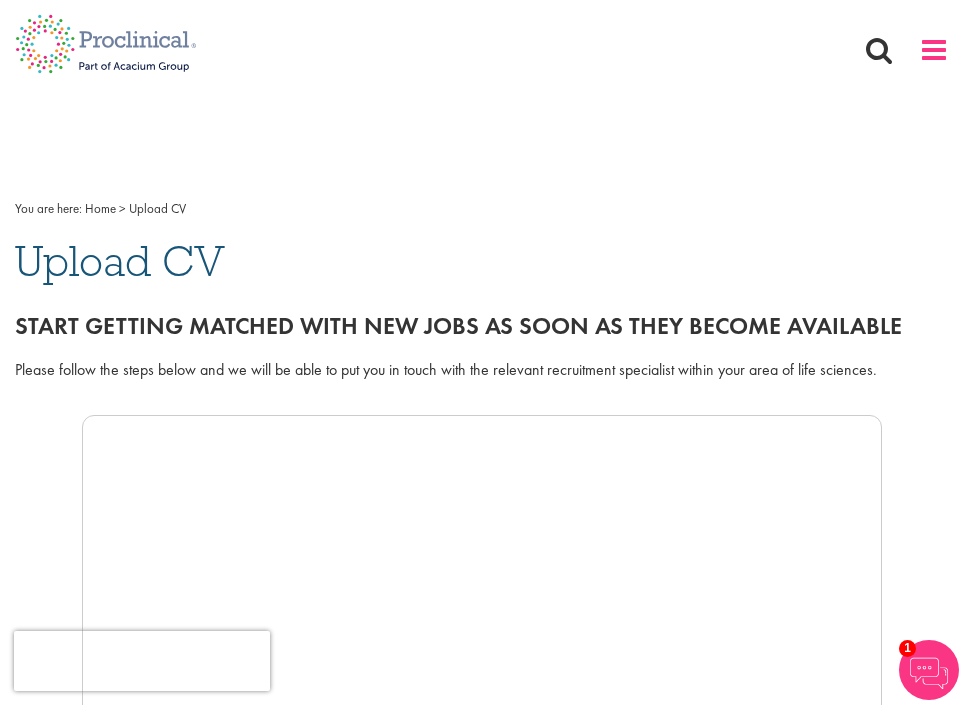 click at bounding box center [934, 50] 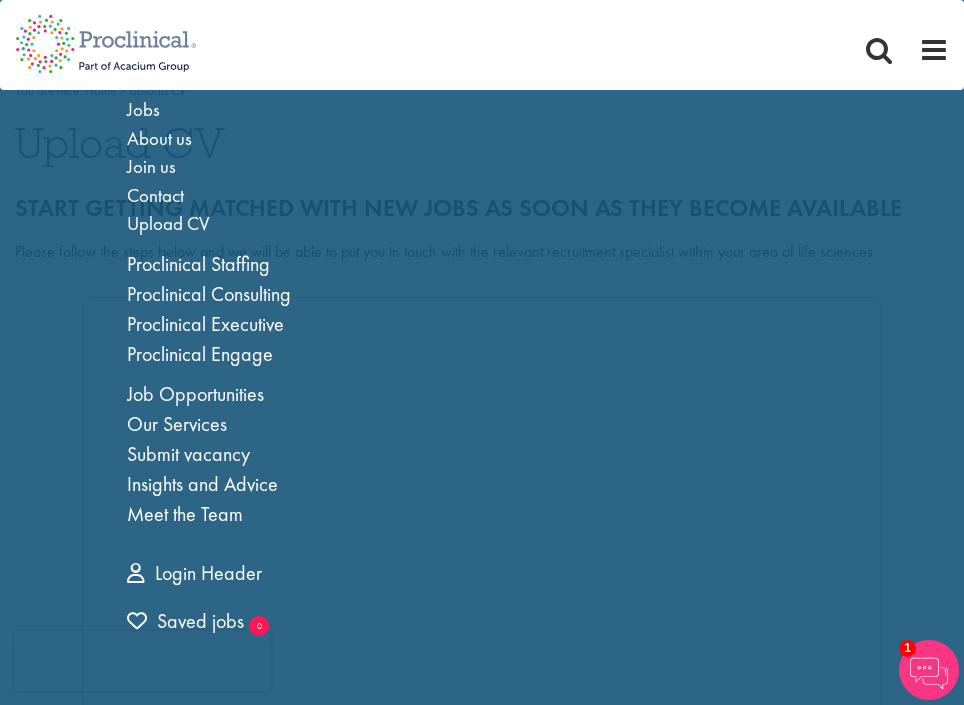 scroll, scrollTop: 0, scrollLeft: 0, axis: both 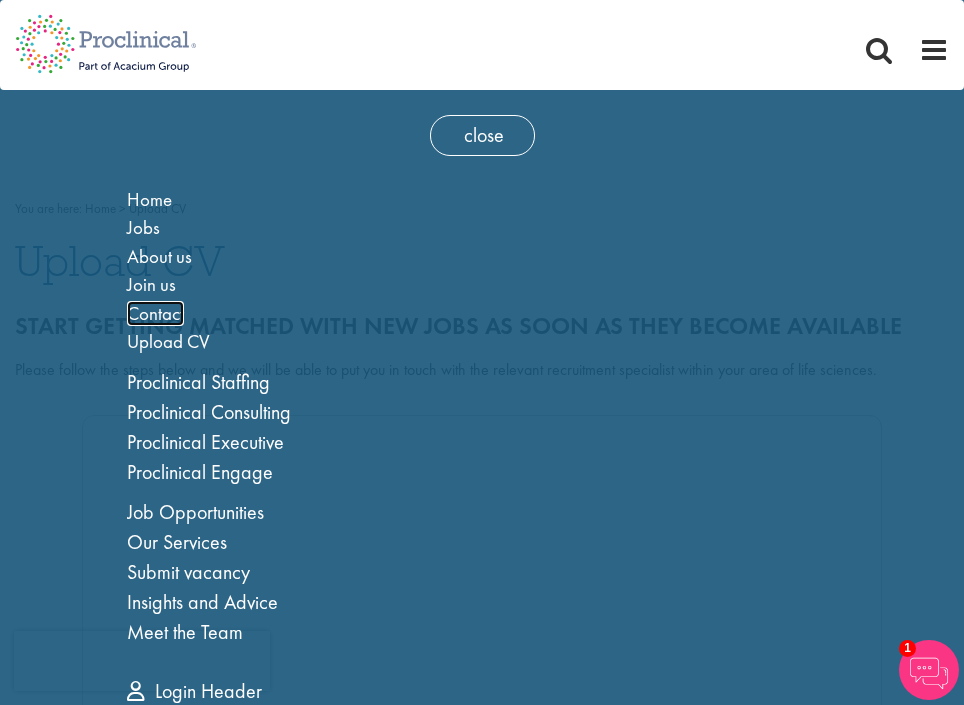 click on "Contact" at bounding box center [155, 313] 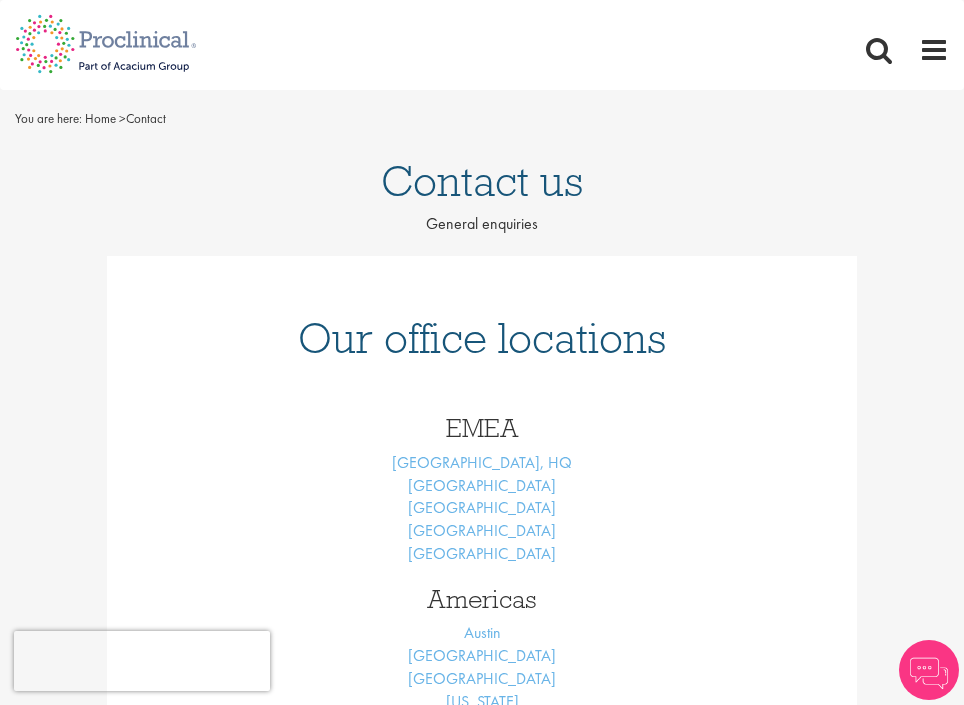 scroll, scrollTop: 0, scrollLeft: 0, axis: both 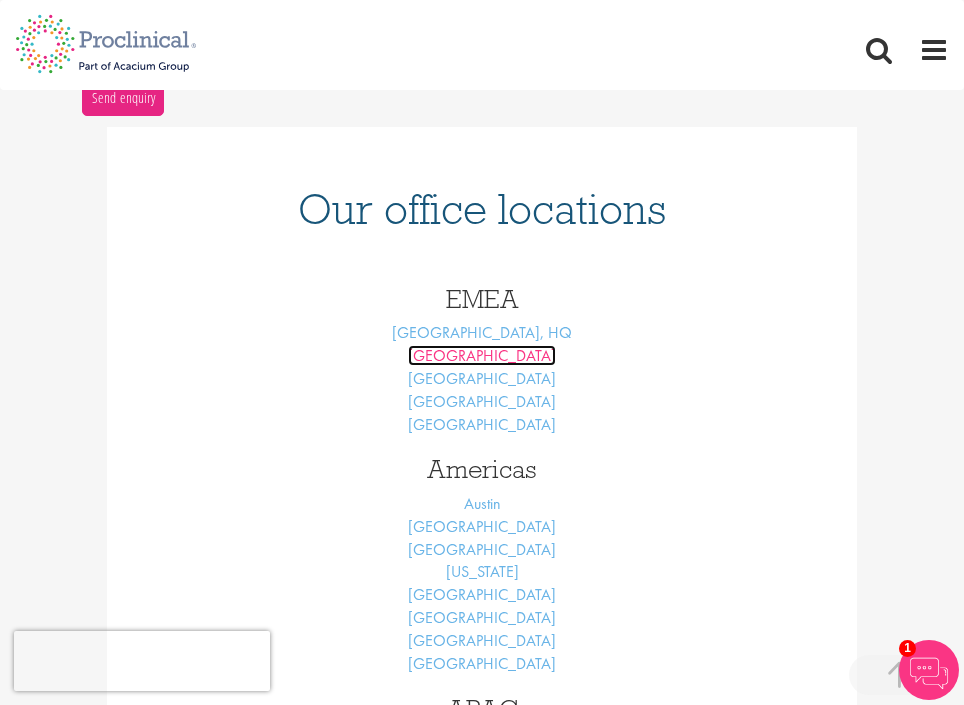 click on "[GEOGRAPHIC_DATA]" at bounding box center [482, 355] 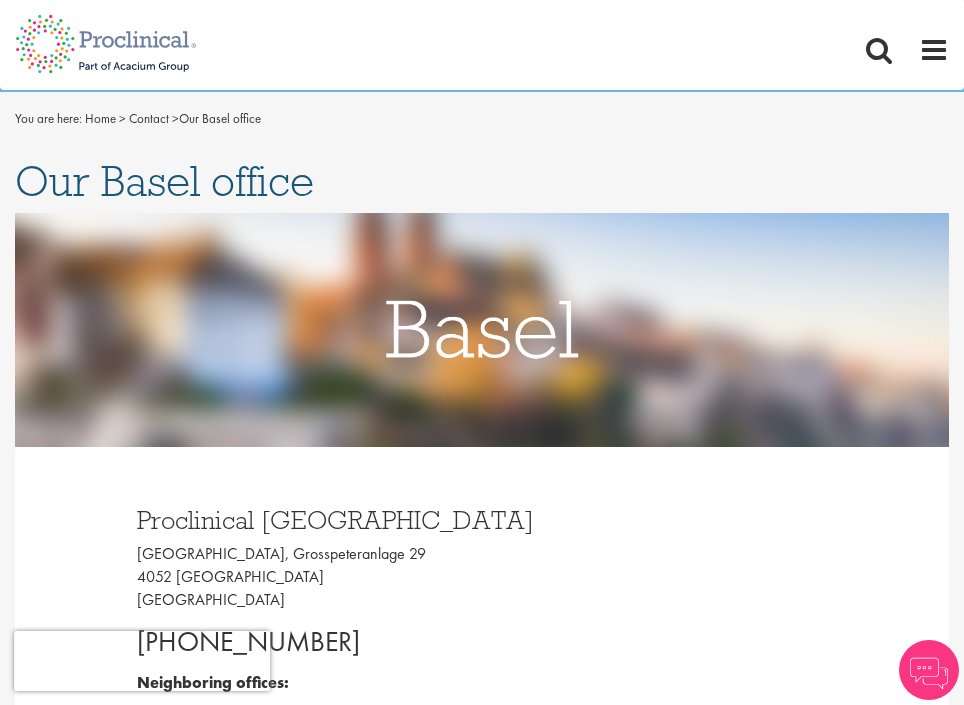 scroll, scrollTop: 0, scrollLeft: 0, axis: both 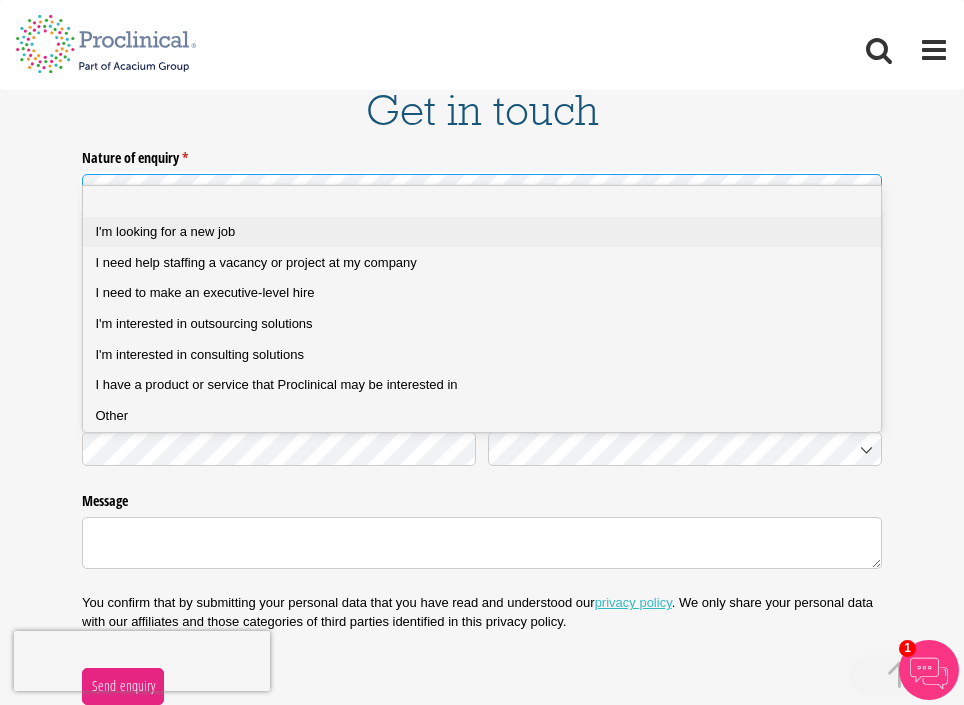 click on "I'm looking for a new job" at bounding box center [482, 232] 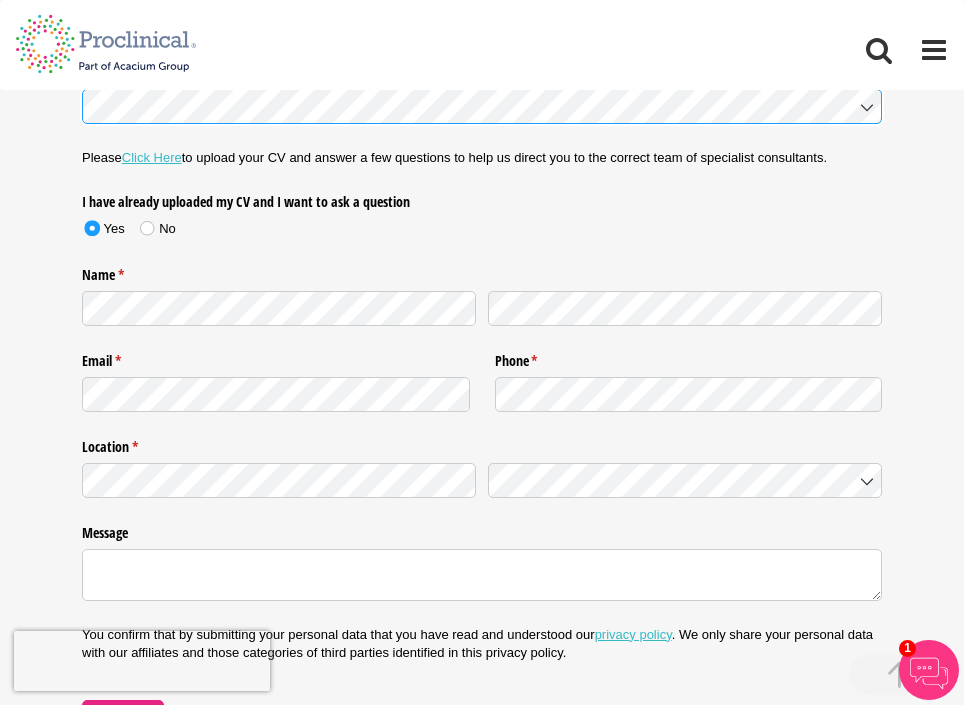 scroll, scrollTop: 3605, scrollLeft: 0, axis: vertical 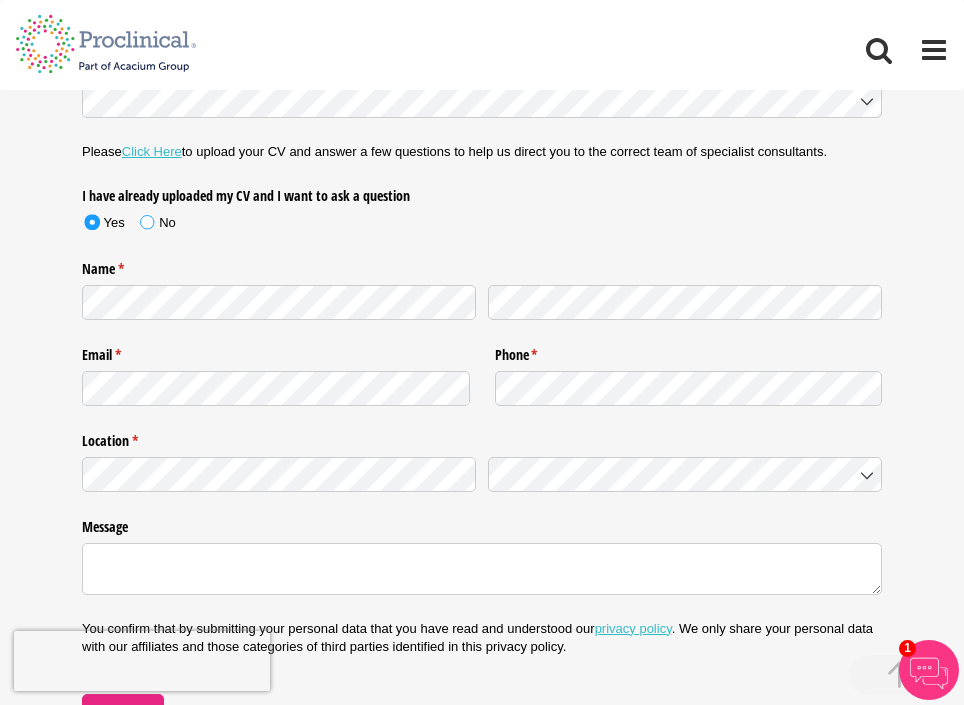 click at bounding box center (147, 222) 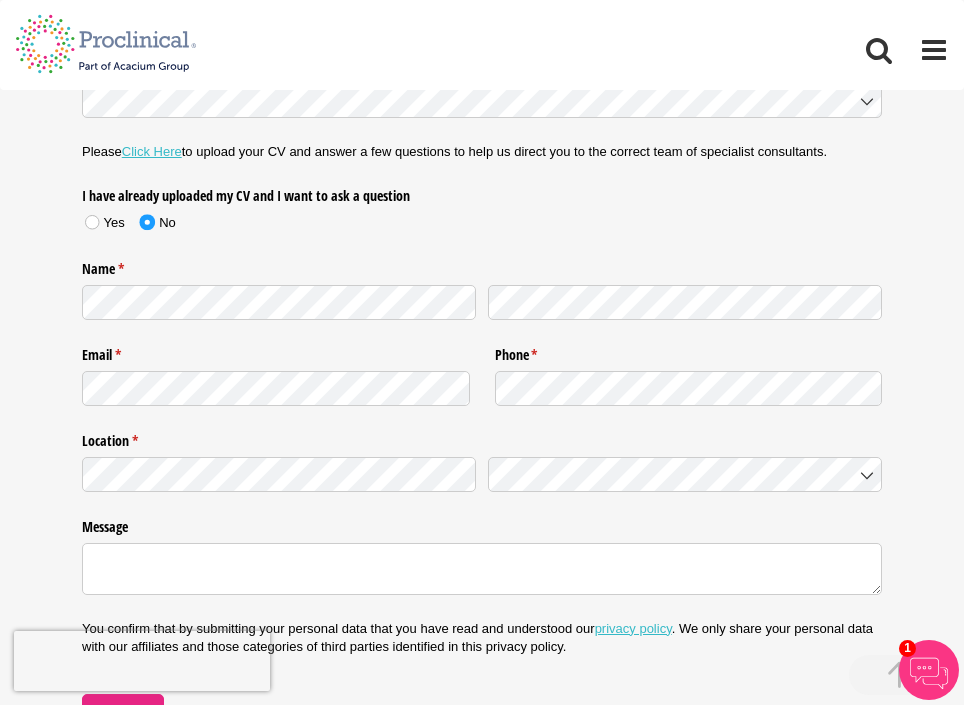 click at bounding box center [482, 302] 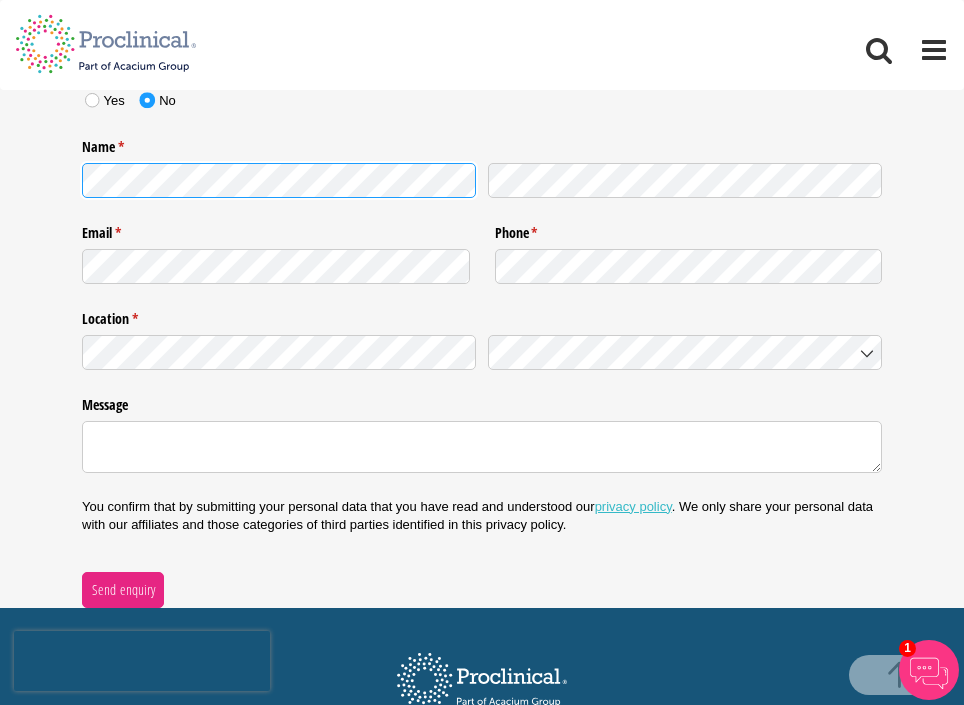 scroll, scrollTop: 3734, scrollLeft: 0, axis: vertical 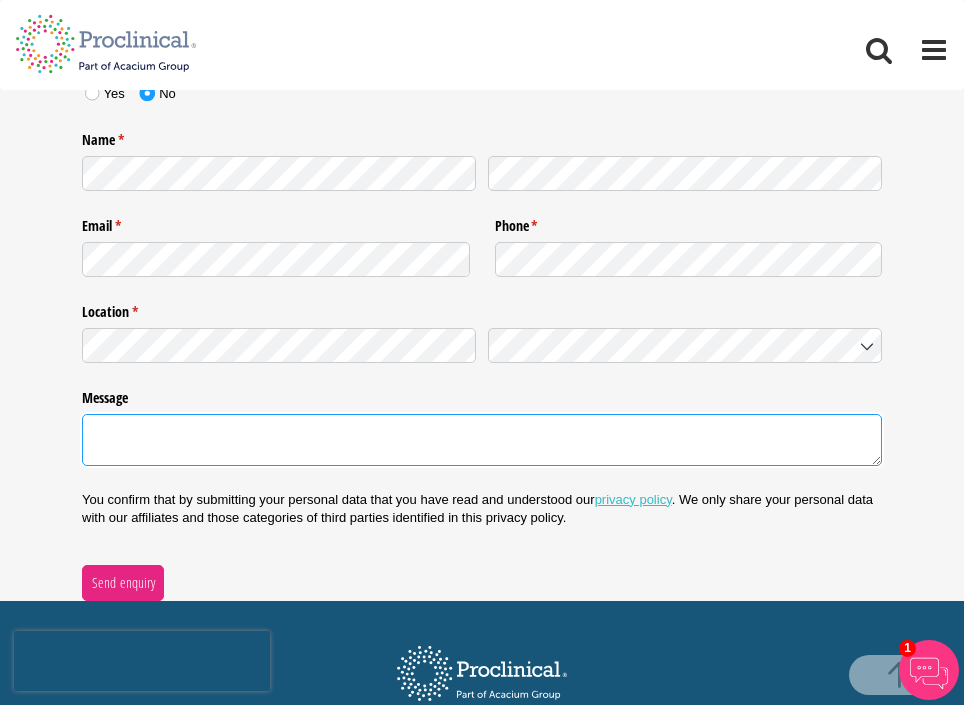 click on "Message" at bounding box center (482, 440) 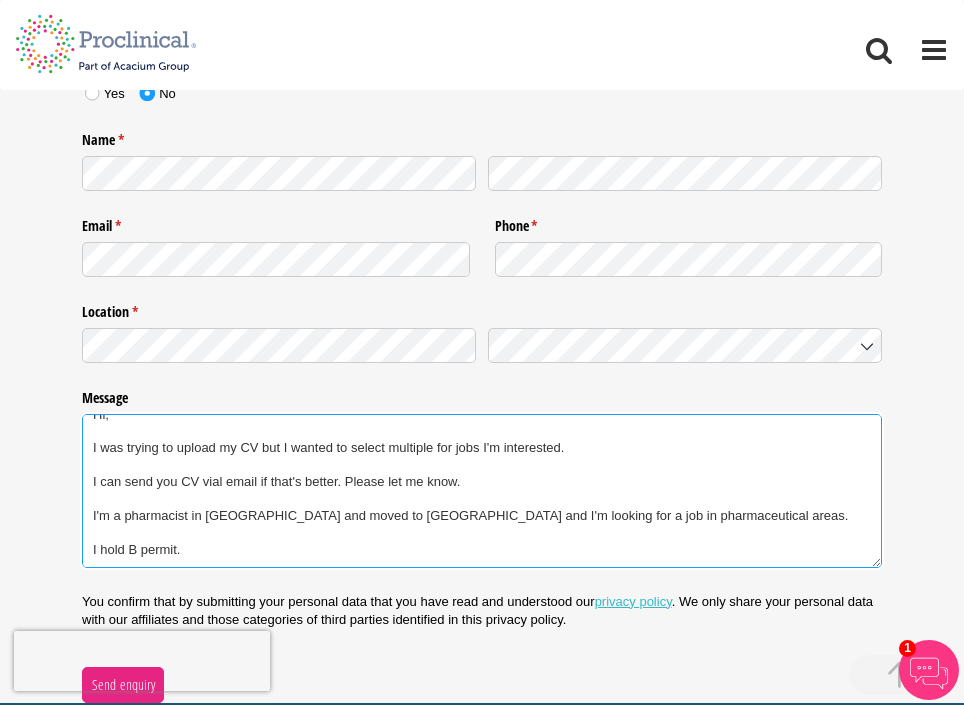 scroll, scrollTop: 40, scrollLeft: 0, axis: vertical 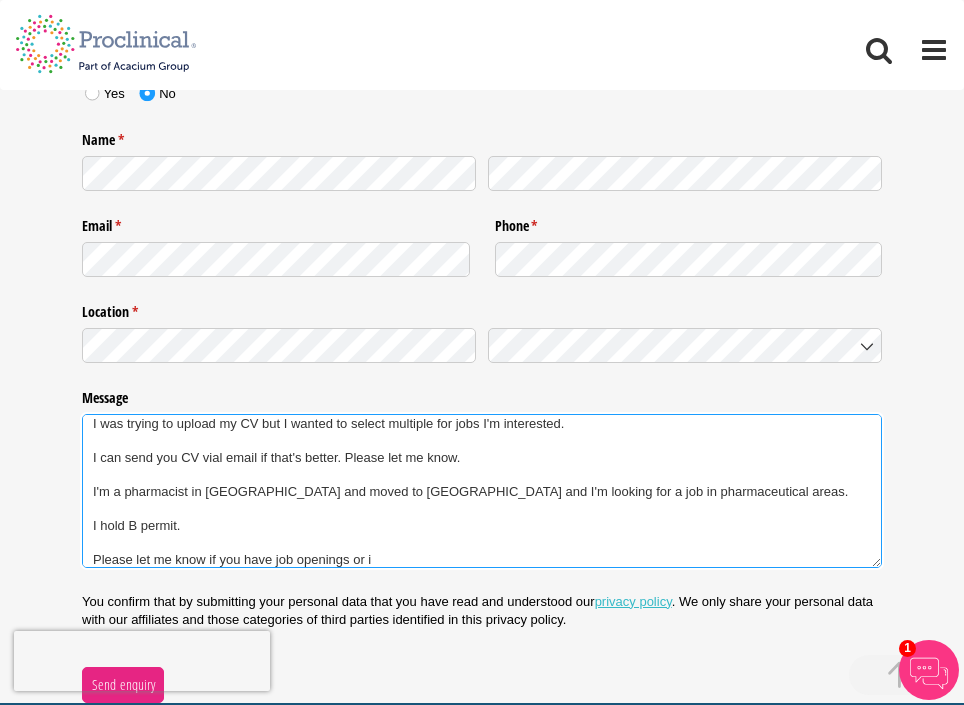 drag, startPoint x: 404, startPoint y: 534, endPoint x: 119, endPoint y: 525, distance: 285.14206 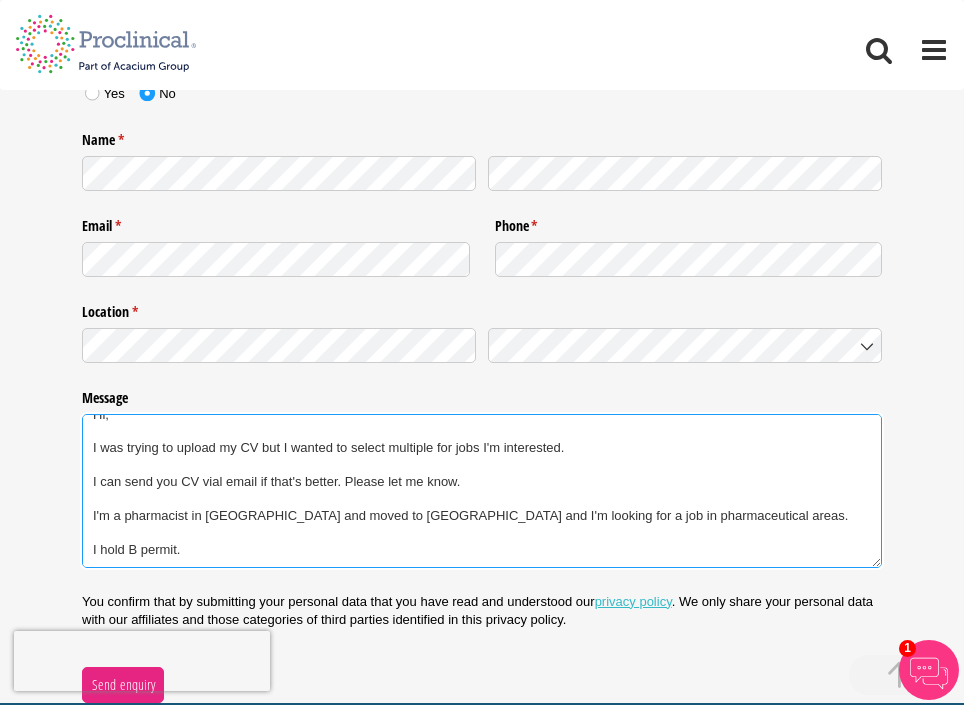 scroll, scrollTop: 40, scrollLeft: 0, axis: vertical 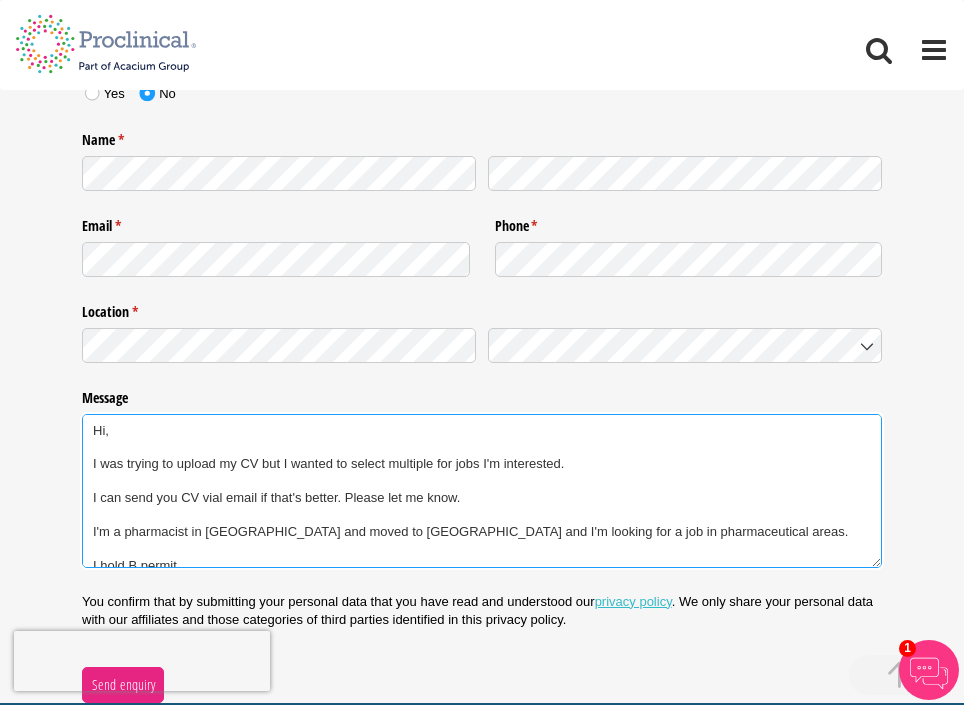 drag, startPoint x: 302, startPoint y: 537, endPoint x: 32, endPoint y: 381, distance: 311.82687 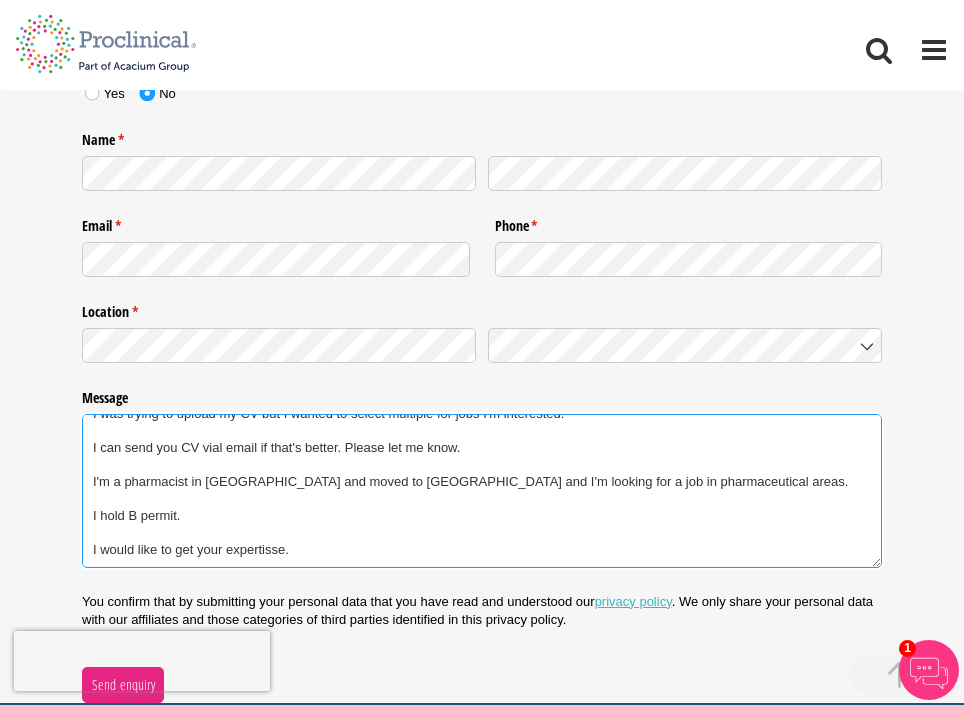 scroll, scrollTop: 0, scrollLeft: 0, axis: both 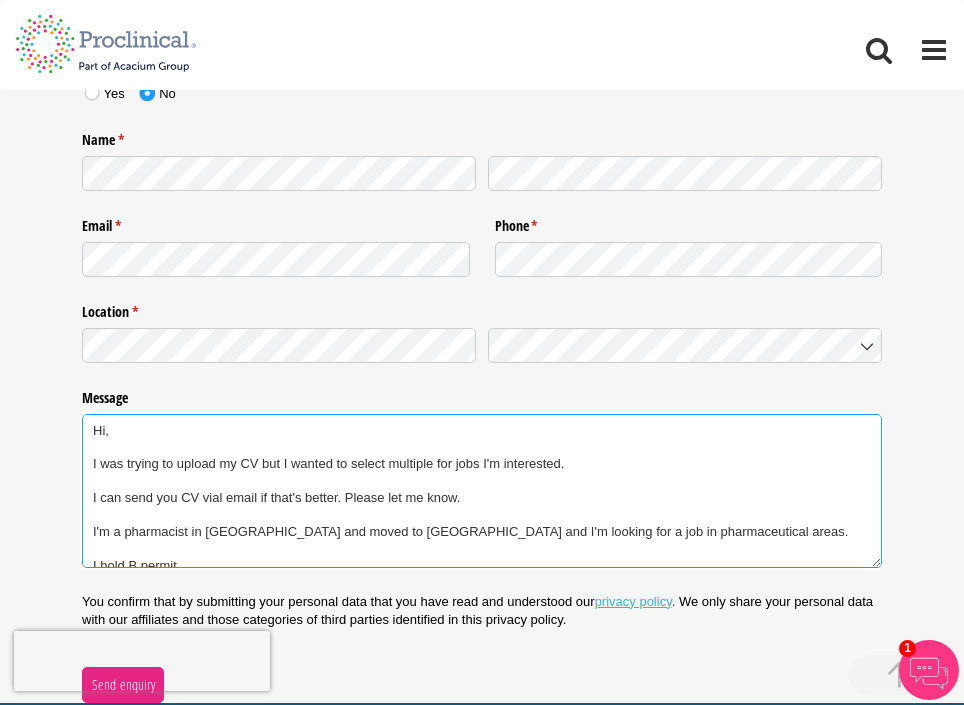 drag, startPoint x: 292, startPoint y: 522, endPoint x: -21, endPoint y: 309, distance: 378.60007 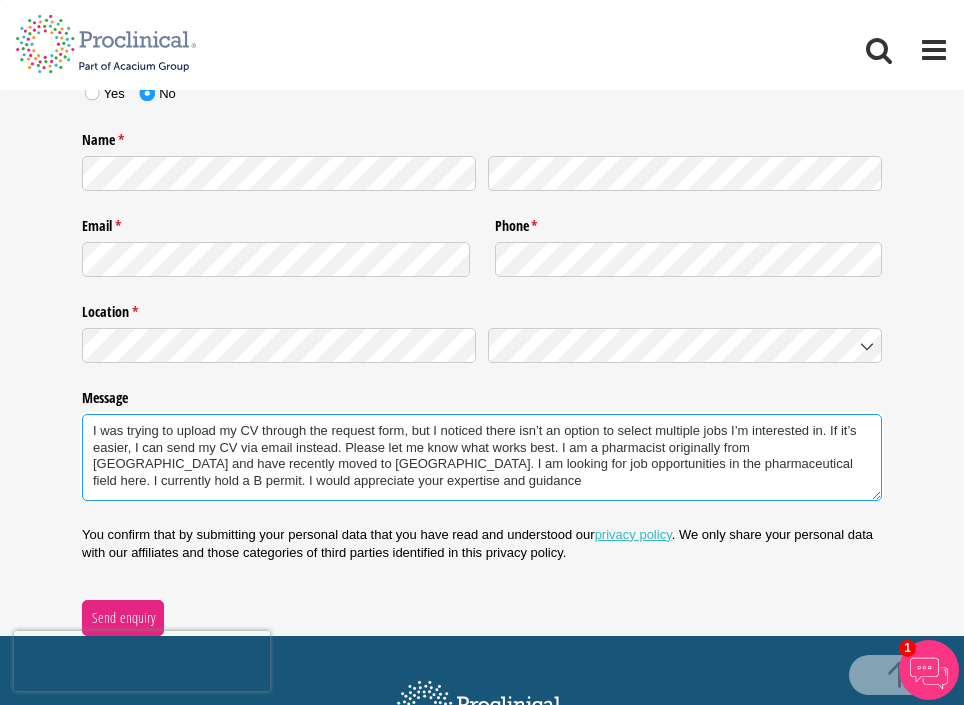 click on "I was trying to upload my CV through the request form, but I noticed there isn’t an option to select multiple jobs I’m interested in. If it’s easier, I can send my CV via email instead. Please let me know what works best. I am a pharmacist originally from Australia and have recently moved to Switzerland. I am looking for job opportunities in the pharmaceutical field here. I currently hold a B permit. I would appreciate your expertise and guidance" at bounding box center [482, 457] 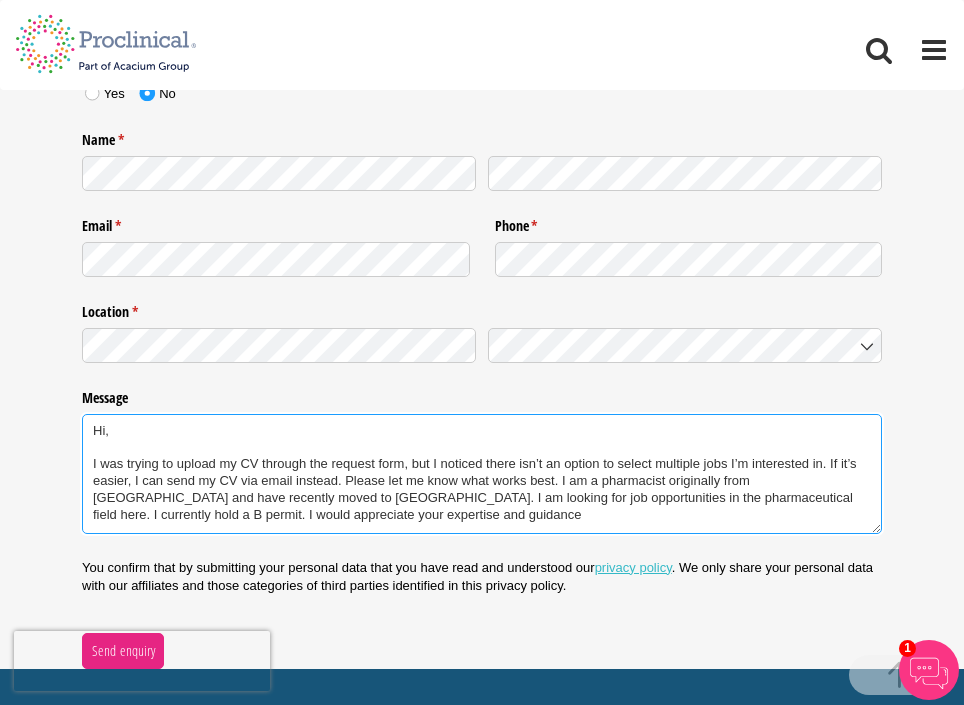 click on "Hi,
I was trying to upload my CV through the request form, but I noticed there isn’t an option to select multiple jobs I’m interested in. If it’s easier, I can send my CV via email instead. Please let me know what works best. I am a pharmacist originally from Australia and have recently moved to Switzerland. I am looking for job opportunities in the pharmaceutical field here. I currently hold a B permit. I would appreciate your expertise and guidance" at bounding box center [482, 474] 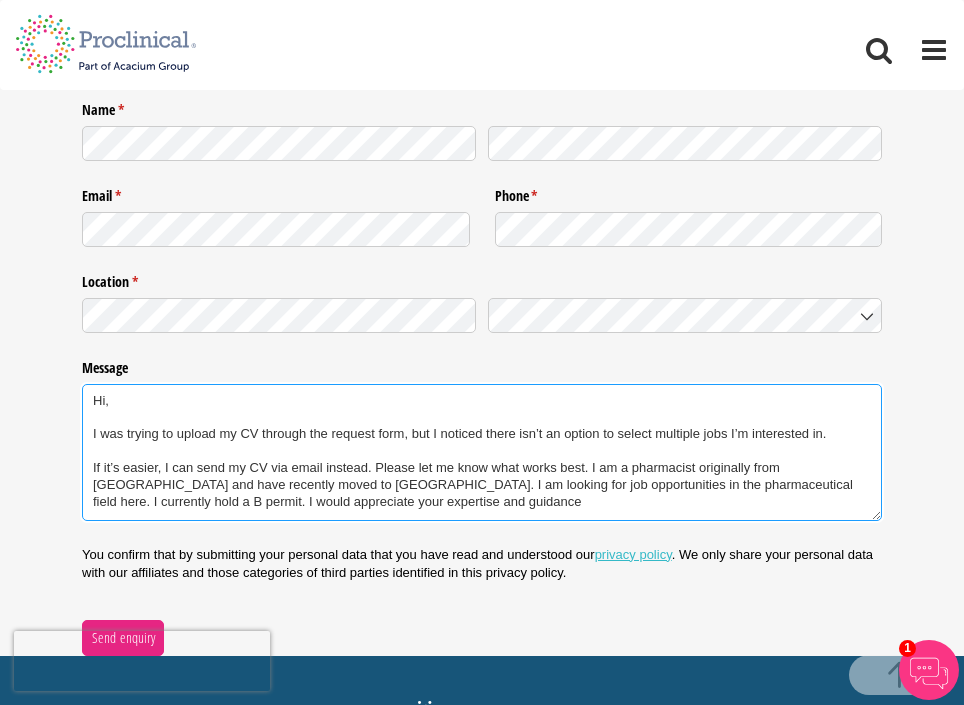 scroll, scrollTop: 3776, scrollLeft: 0, axis: vertical 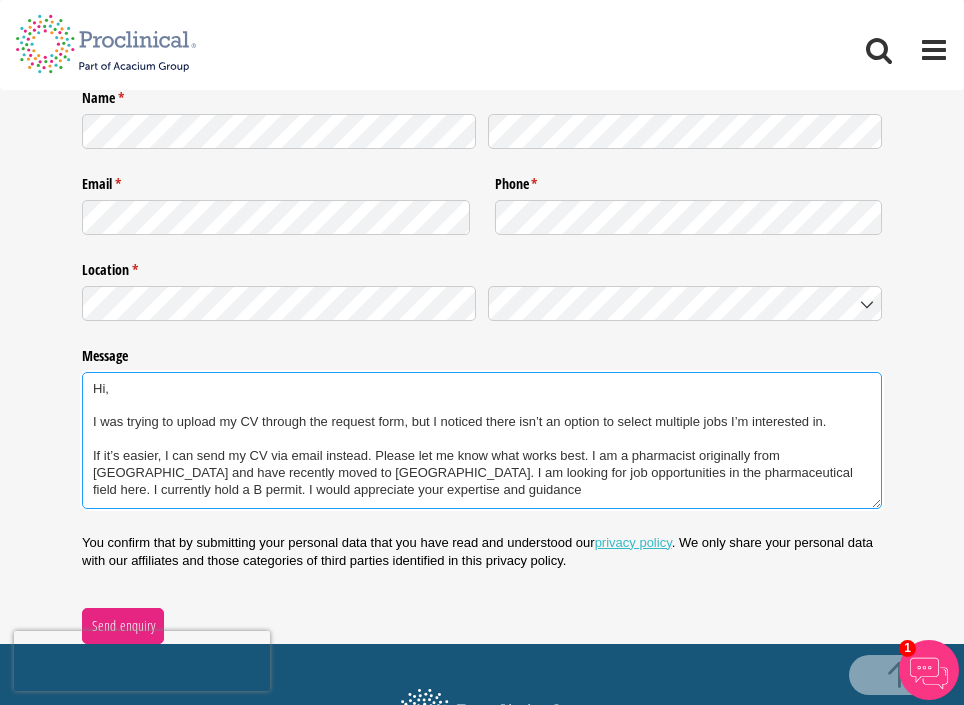click on "Hi,
I was trying to upload my CV through the request form, but I noticed there isn’t an option to select multiple jobs I’m interested in.
If it’s easier, I can send my CV via email instead. Please let me know what works best. I am a pharmacist originally from Australia and have recently moved to Switzerland. I am looking for job opportunities in the pharmaceutical field here. I currently hold a B permit. I would appreciate your expertise and guidance" at bounding box center [482, 440] 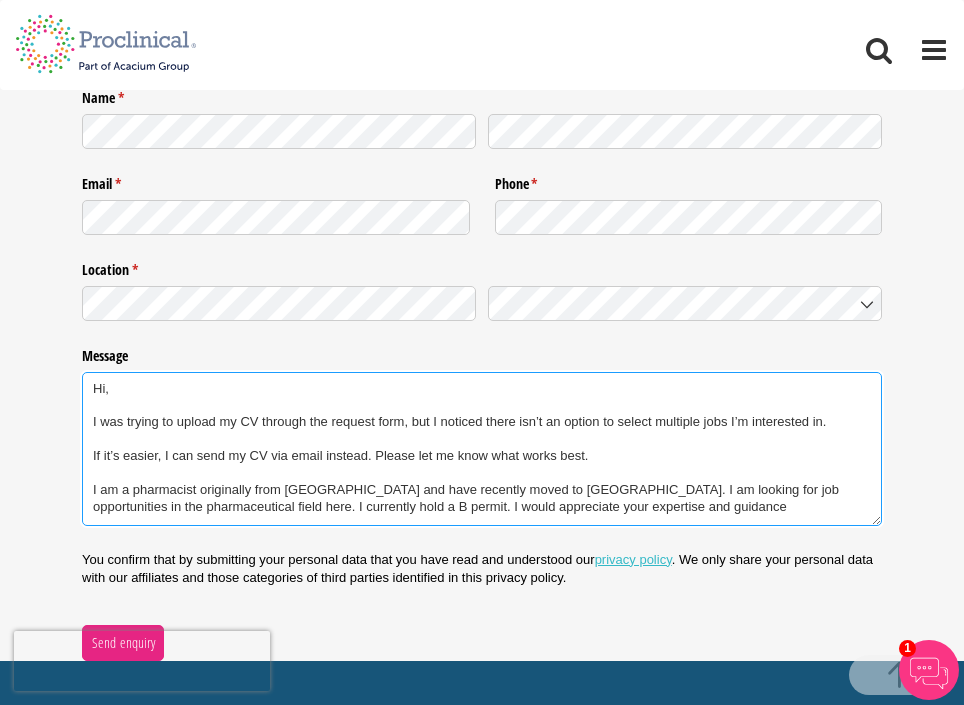 click on "Hi,
I was trying to upload my CV through the request form, but I noticed there isn’t an option to select multiple jobs I’m interested in.
If it’s easier, I can send my CV via email instead. Please let me know what works best.
I am a pharmacist originally from Australia and have recently moved to Switzerland. I am looking for job opportunities in the pharmaceutical field here. I currently hold a B permit. I would appreciate your expertise and guidance" at bounding box center [482, 449] 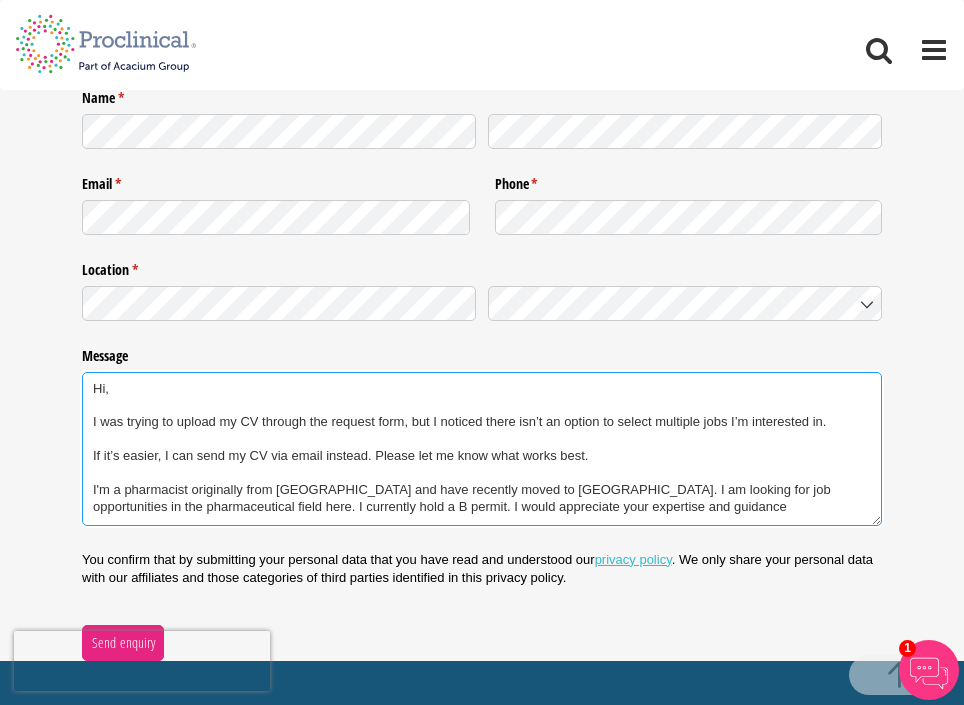 click on "Hi,
I was trying to upload my CV through the request form, but I noticed there isn’t an option to select multiple jobs I’m interested in.
If it’s easier, I can send my CV via email instead. Please let me know what works best.
I'm a pharmacist originally from Australia and have recently moved to Switzerland. I am looking for job opportunities in the pharmaceutical field here. I currently hold a B permit. I would appreciate your expertise and guidance" at bounding box center (482, 449) 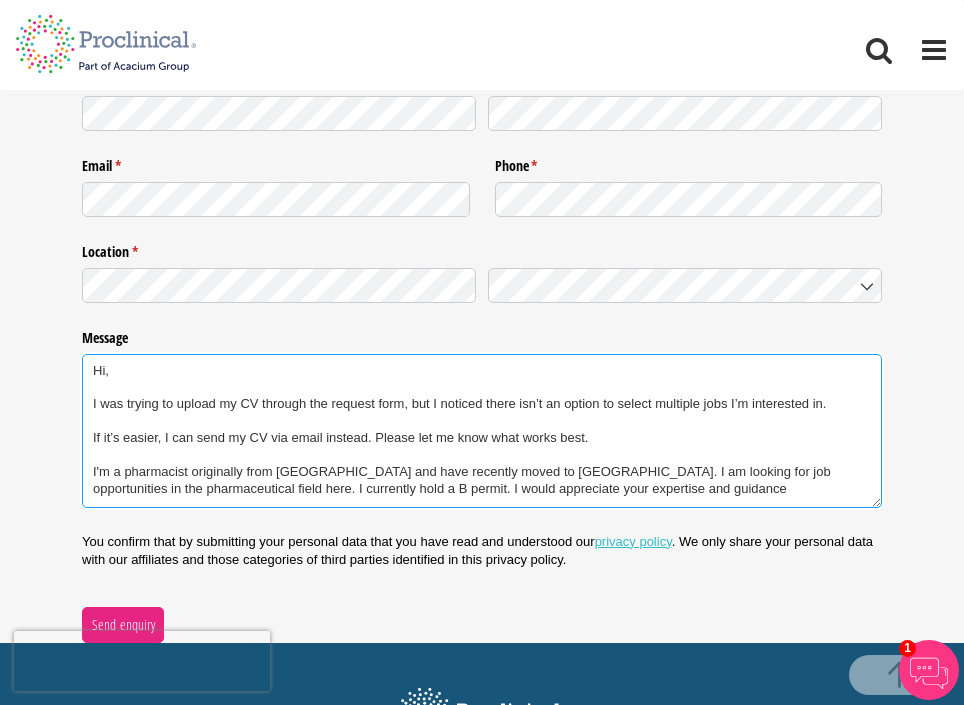 drag, startPoint x: 434, startPoint y: 447, endPoint x: 385, endPoint y: 447, distance: 49 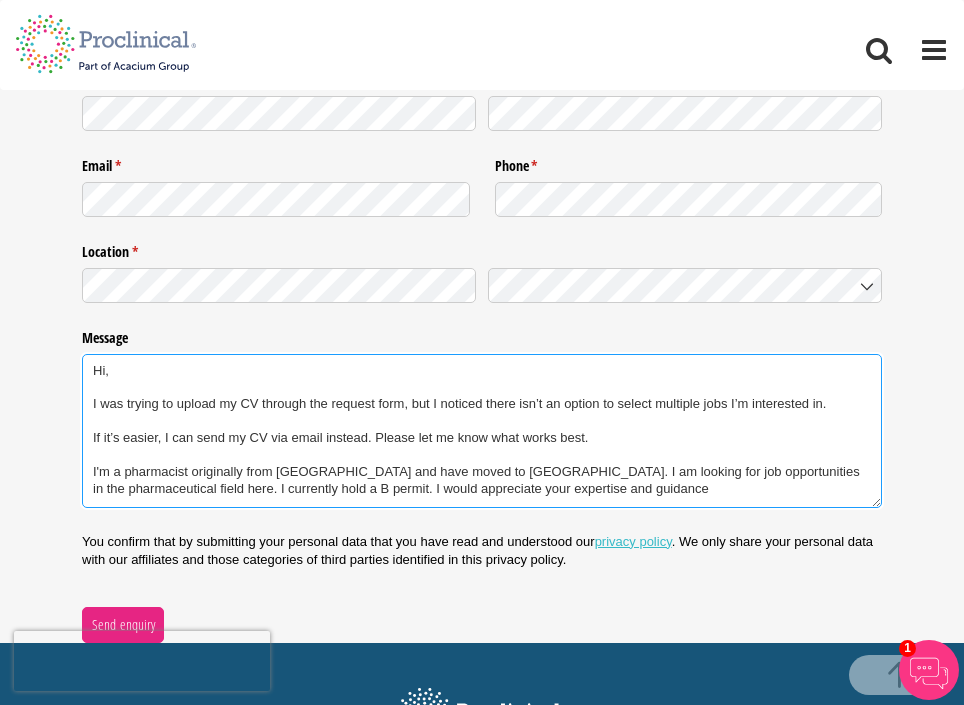 click on "Hi,
I was trying to upload my CV through the request form, but I noticed there isn’t an option to select multiple jobs I’m interested in.
If it’s easier, I can send my CV via email instead. Please let me know what works best.
I'm a pharmacist originally from Australia and have moved to Switzerland. I am looking for job opportunities in the pharmaceutical field here. I currently hold a B permit. I would appreciate your expertise and guidance" at bounding box center [482, 431] 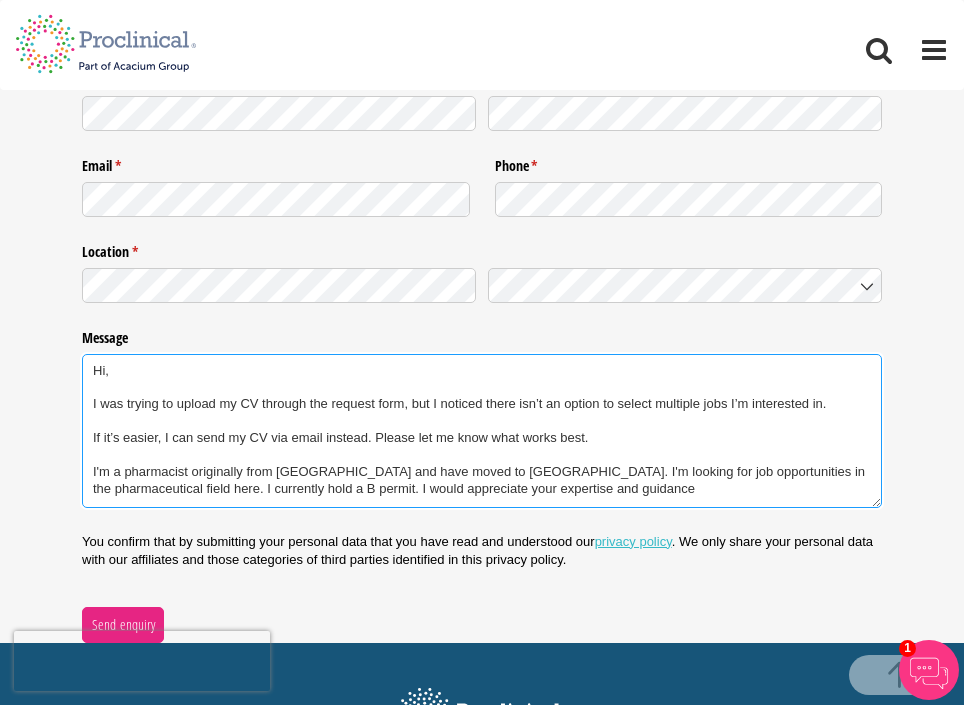 drag, startPoint x: 387, startPoint y: 448, endPoint x: 344, endPoint y: 447, distance: 43.011627 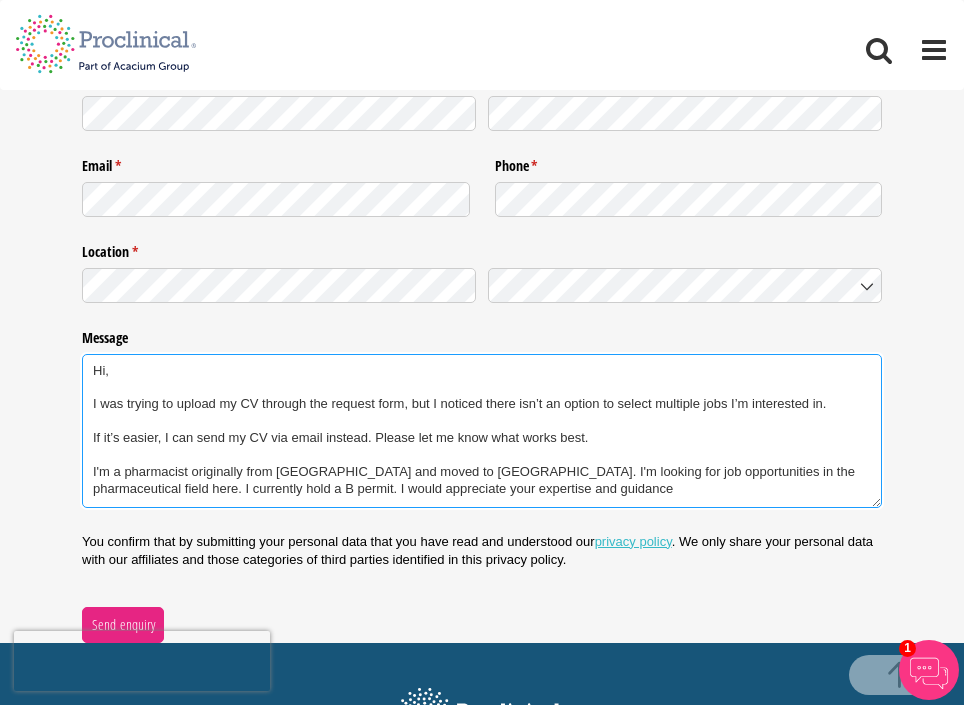 click on "Hi,
I was trying to upload my CV through the request form, but I noticed there isn’t an option to select multiple jobs I’m interested in.
If it’s easier, I can send my CV via email instead. Please let me know what works best.
I'm a pharmacist originally from Australia and moved to Switzerland. I'm looking for job opportunities in the pharmaceutical field here. I currently hold a B permit. I would appreciate your expertise and guidance" at bounding box center [482, 431] 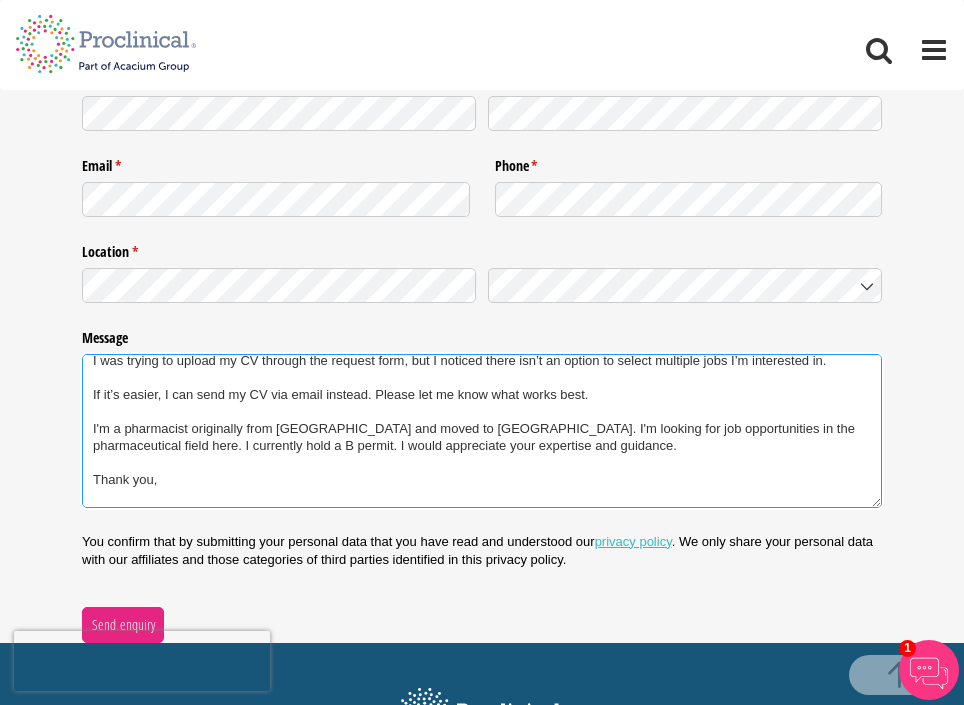 scroll, scrollTop: 35, scrollLeft: 0, axis: vertical 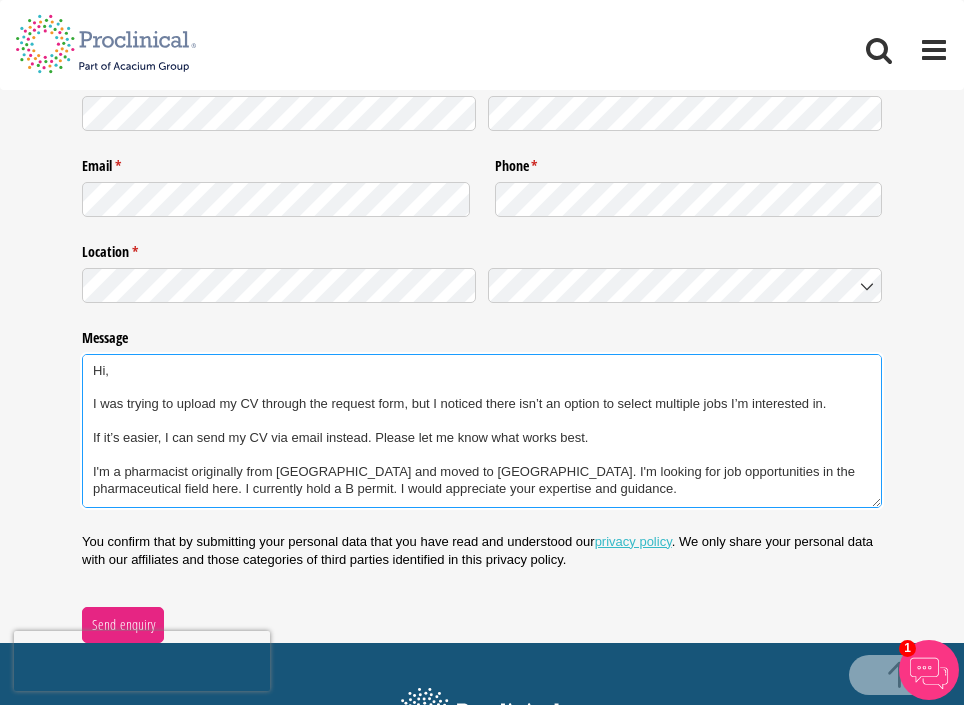 drag, startPoint x: 528, startPoint y: 438, endPoint x: 23, endPoint y: 241, distance: 542.0646 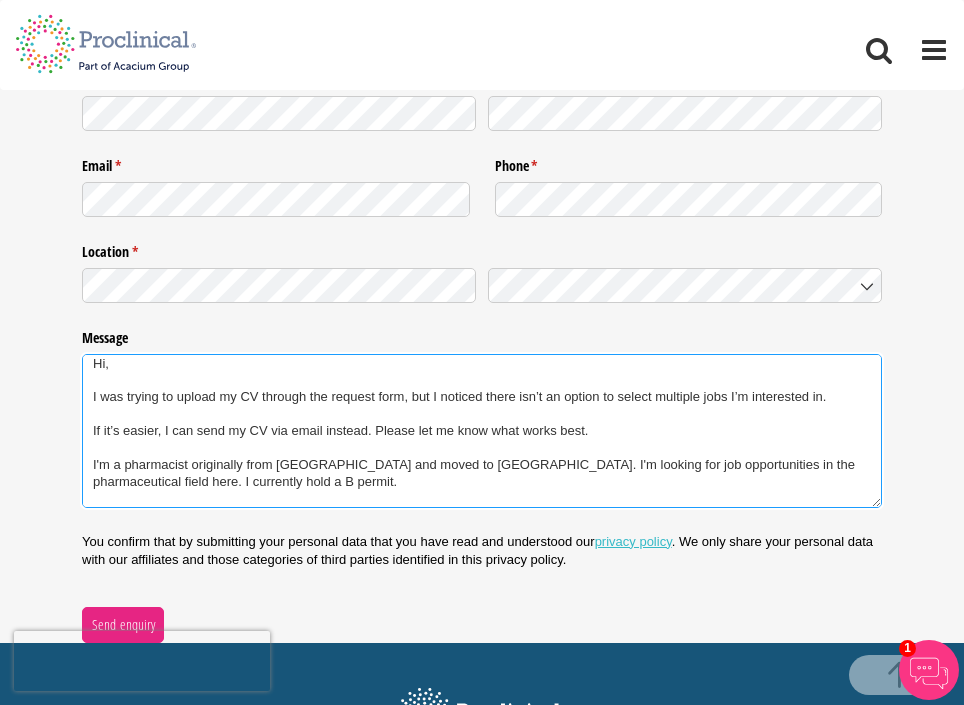 scroll, scrollTop: 24, scrollLeft: 0, axis: vertical 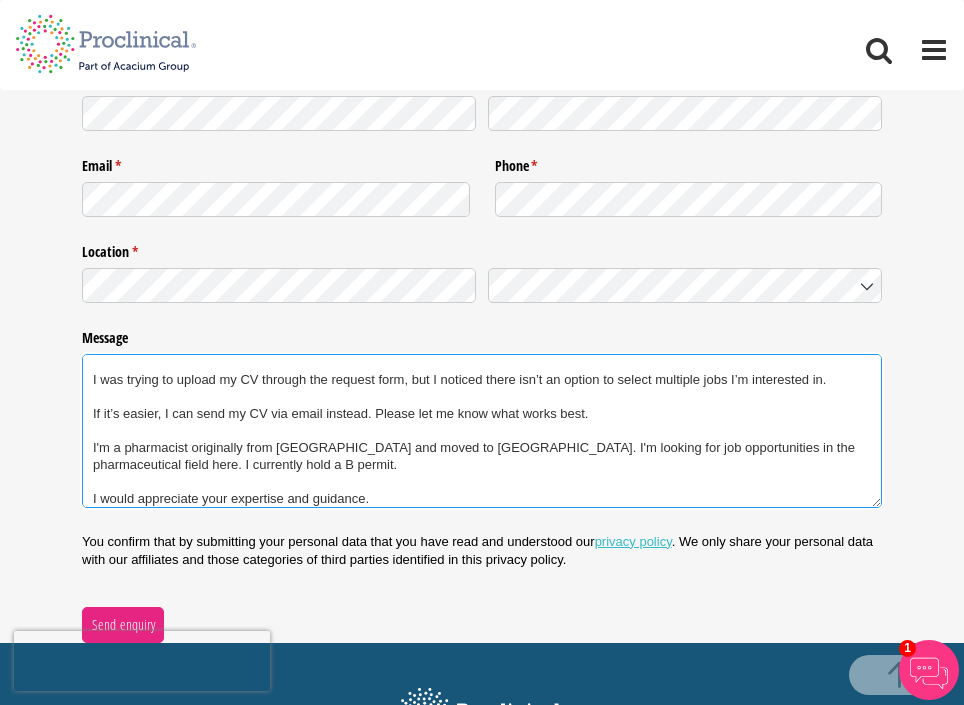 drag, startPoint x: 255, startPoint y: 441, endPoint x: 44, endPoint y: 415, distance: 212.59586 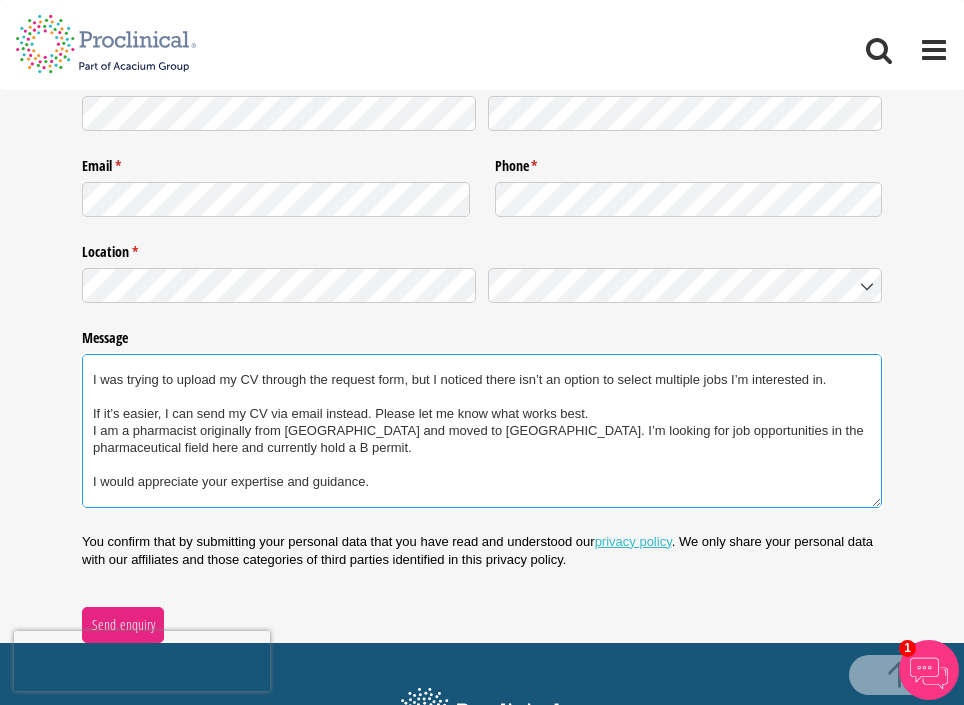 click on "Hi,
I was trying to upload my CV through the request form, but I noticed there isn’t an option to select multiple jobs I’m interested in.
If it’s easier, I can send my CV via email instead. Please let me know what works best.
I am a pharmacist originally from Australia and moved to Switzerland. I’m looking for job opportunities in the pharmaceutical field here and currently hold a B permit.
I would appreciate your expertise and guidance.
Thank you,
Regards,
Megan" at bounding box center [482, 431] 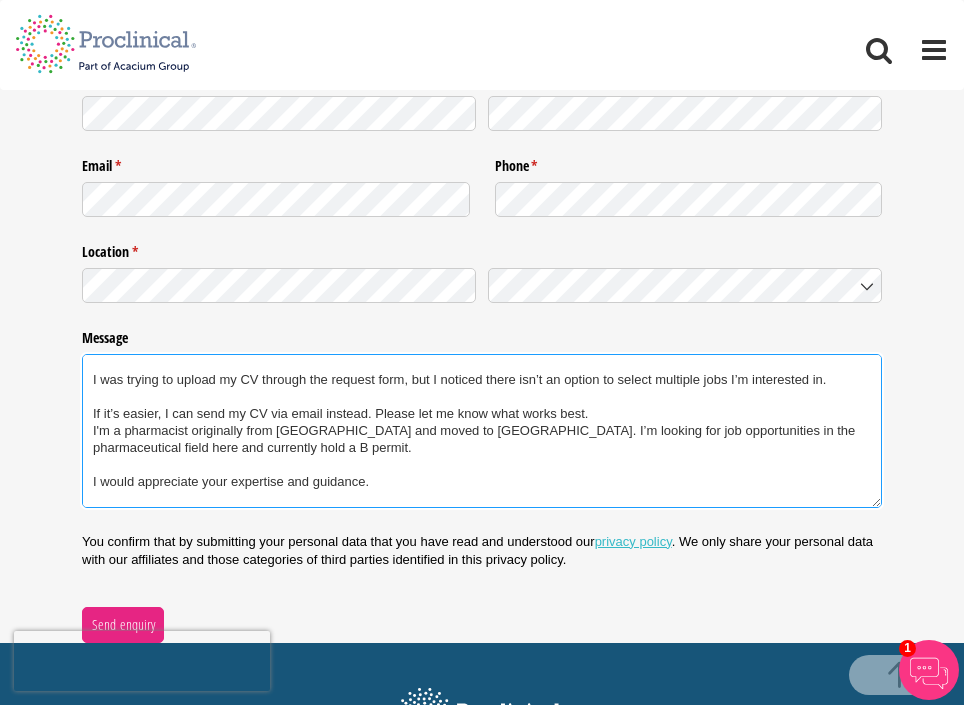 click on "Hi,
I was trying to upload my CV through the request form, but I noticed there isn’t an option to select multiple jobs I’m interested in.
If it’s easier, I can send my CV via email instead. Please let me know what works best.
I'm a pharmacist originally from Australia and moved to Switzerland. I’m looking for job opportunities in the pharmaceutical field here and currently hold a B permit.
I would appreciate your expertise and guidance.
Thank you,
Regards,
Megan" at bounding box center [482, 431] 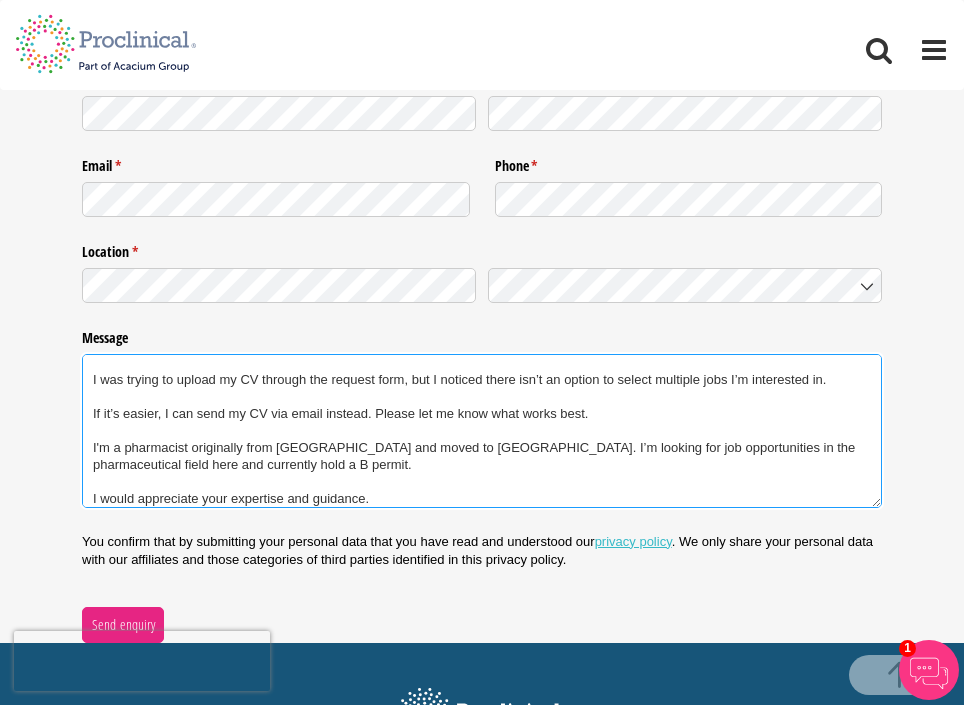 click on "Hi,
I was trying to upload my CV through the request form, but I noticed there isn’t an option to select multiple jobs I’m interested in.
If it’s easier, I can send my CV via email instead. Please let me know what works best.
I'm a pharmacist originally from Australia and moved to Switzerland. I’m looking for job opportunities in the pharmaceutical field here and currently hold a B permit.
I would appreciate your expertise and guidance.
Thank you,
Regards,
Megan" at bounding box center [482, 431] 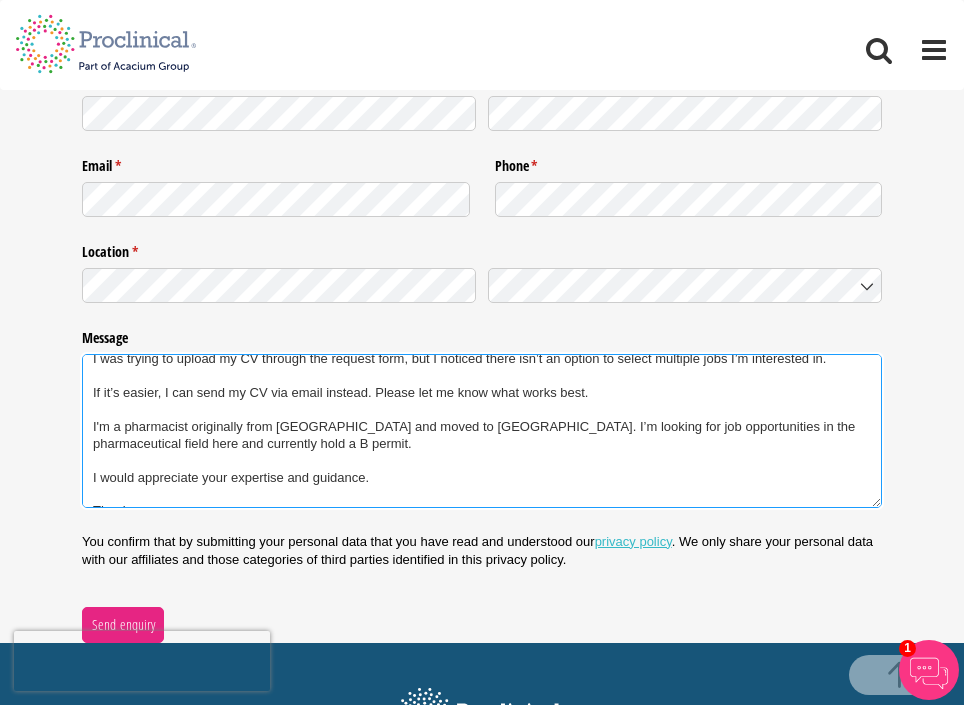 scroll, scrollTop: 52, scrollLeft: 0, axis: vertical 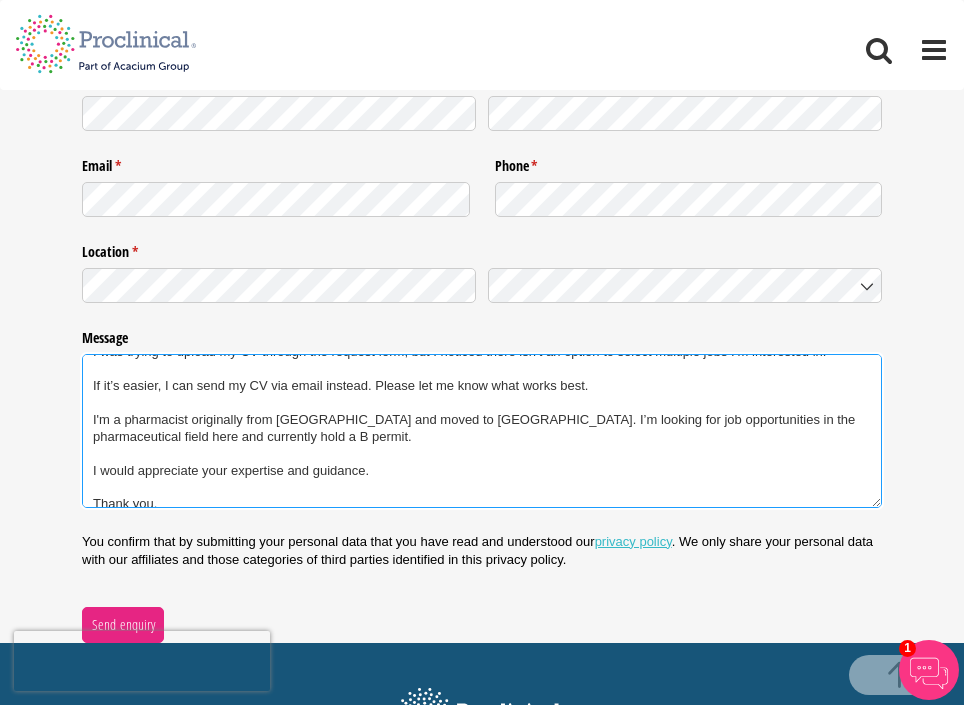 click on "Hi,
I was trying to upload my CV through the request form, but I noticed there isn’t an option to select multiple jobs I’m interested in.
If it’s easier, I can send my CV via email instead. Please let me know what works best.
I'm a pharmacist originally from Australia and moved to Switzerland. I’m looking for job opportunities in the pharmaceutical field here and currently hold a B permit.
I would appreciate your expertise and guidance.
Thank you,
Regards,
Megan" at bounding box center [482, 431] 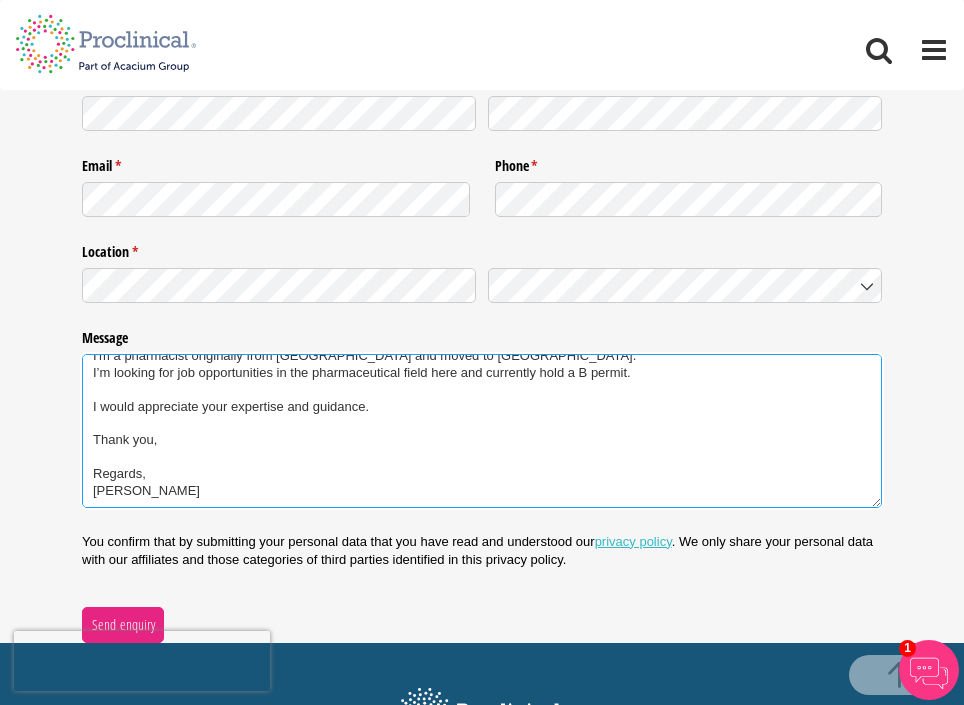 scroll, scrollTop: 117, scrollLeft: 0, axis: vertical 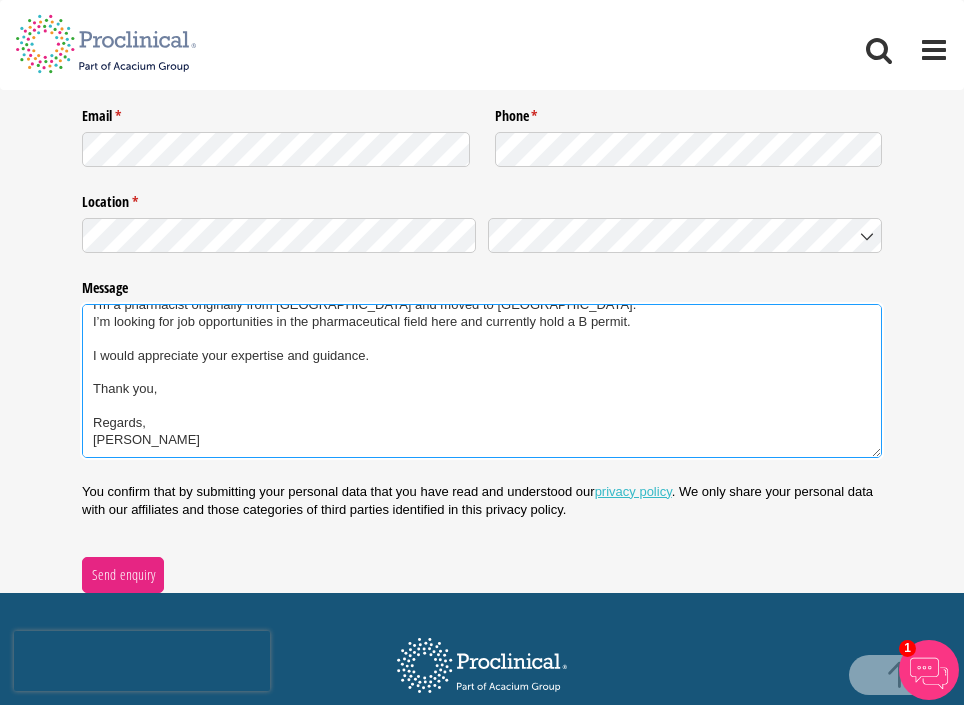 click on "Hi,
I was trying to upload my CV through the request form, but I noticed there isn’t an option to select multiple jobs I’m interested in.
If it’s easier, I can send my CV via email instead. Please let me know what works best.
I'm a pharmacist originally from Australia and moved to Switzerland.
I’m looking for job opportunities in the pharmaceutical field here and currently hold a B permit.
I would appreciate your expertise and guidance.
Thank you,
Regards,
Megan" at bounding box center [482, 381] 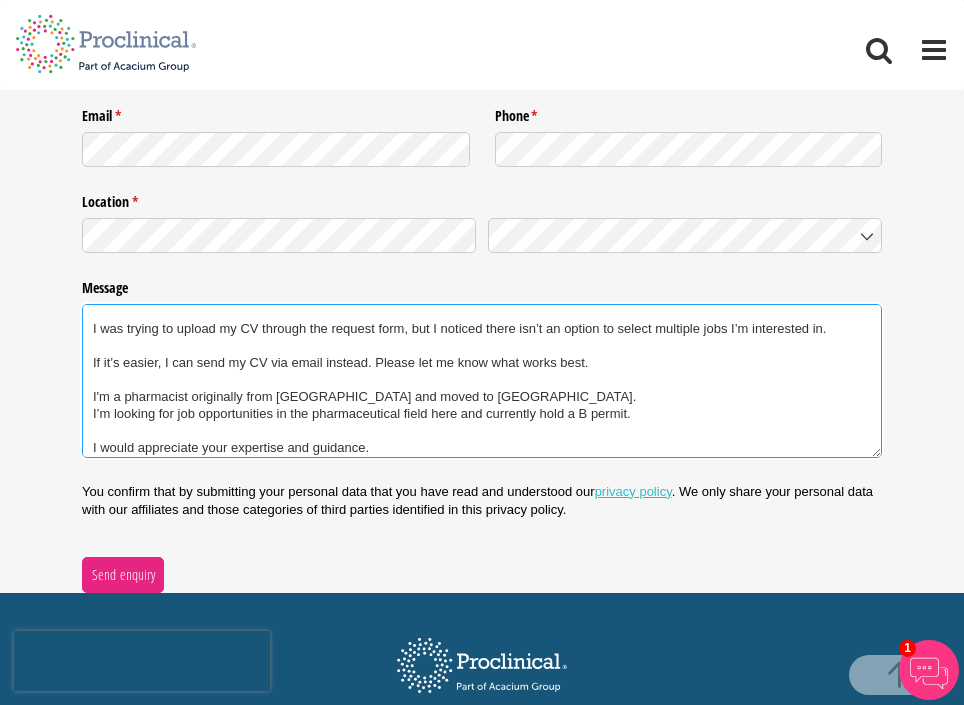 scroll, scrollTop: 0, scrollLeft: 0, axis: both 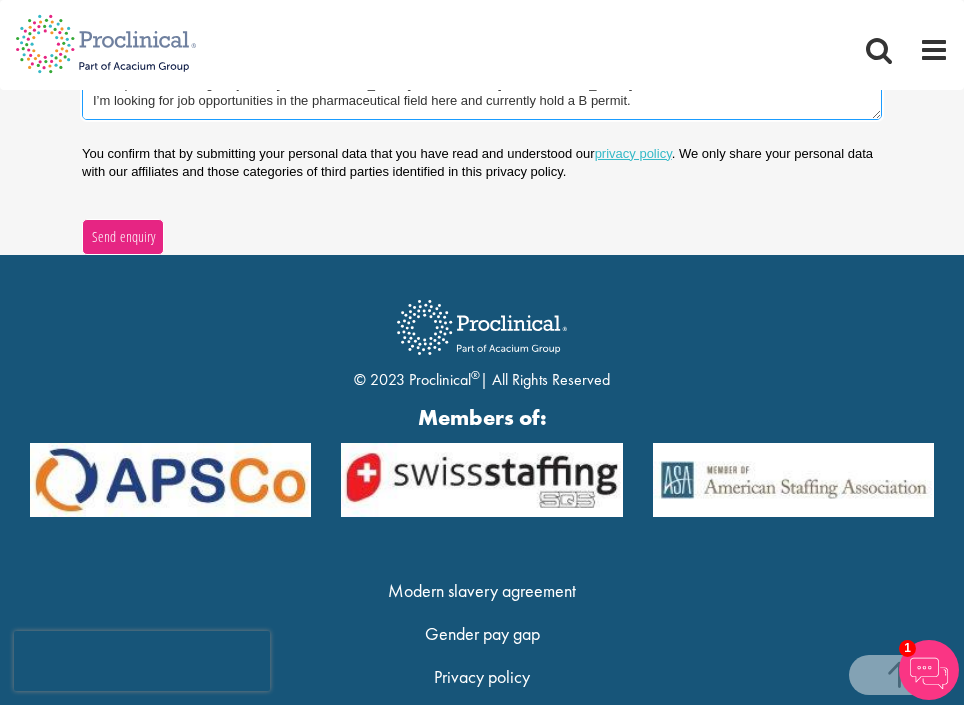 type on "Hi,
I was trying to upload my CV through the request form, but I noticed there isn’t an option to select multiple jobs I’m interested in.
If it’s easier, I can send my CV via email instead. Please let me know what works best.
I'm a pharmacist originally from Australia and moved to Switzerland.
I’m looking for job opportunities in the pharmaceutical field here and currently hold a B permit.
I would appreciate your expertise and guidance.
Thank you.
Regards,
Megan" 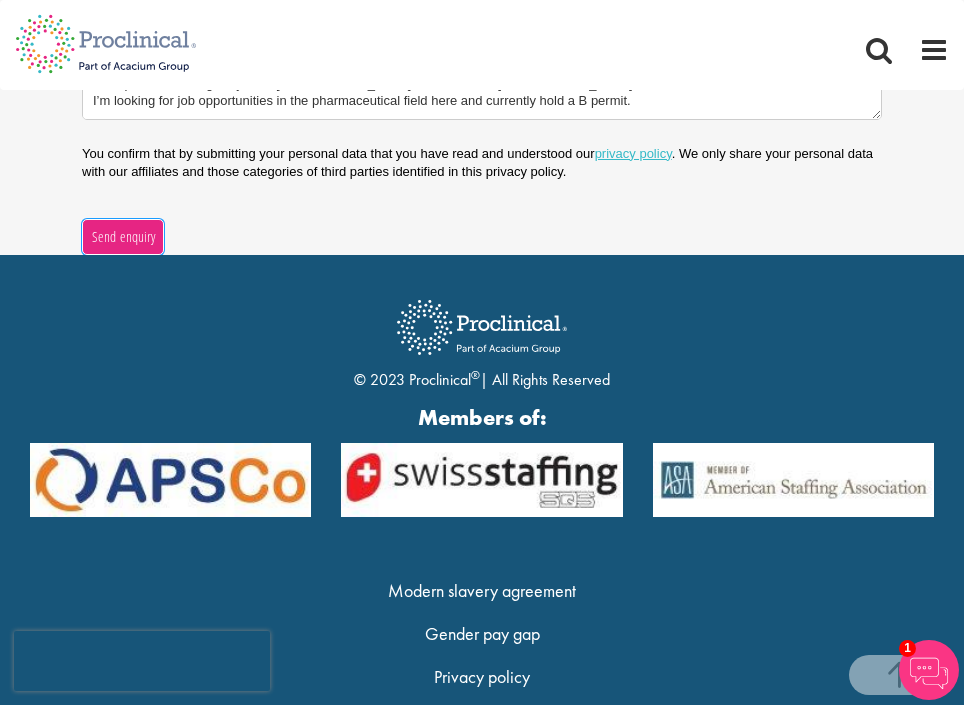 click on "Send enquiry" at bounding box center [123, 237] 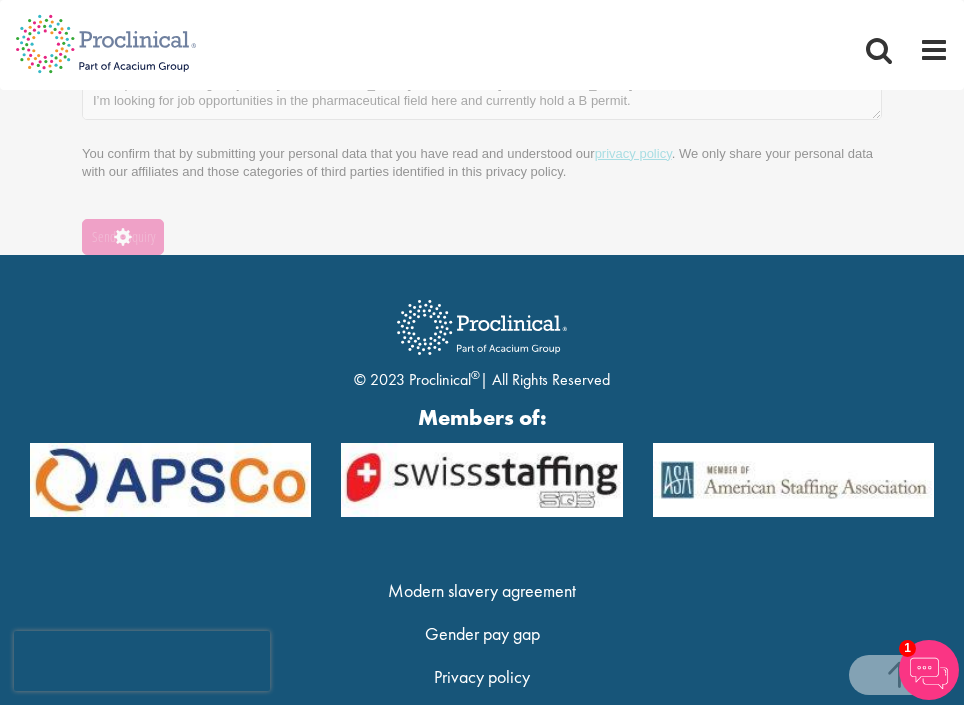 scroll, scrollTop: 3610, scrollLeft: 0, axis: vertical 